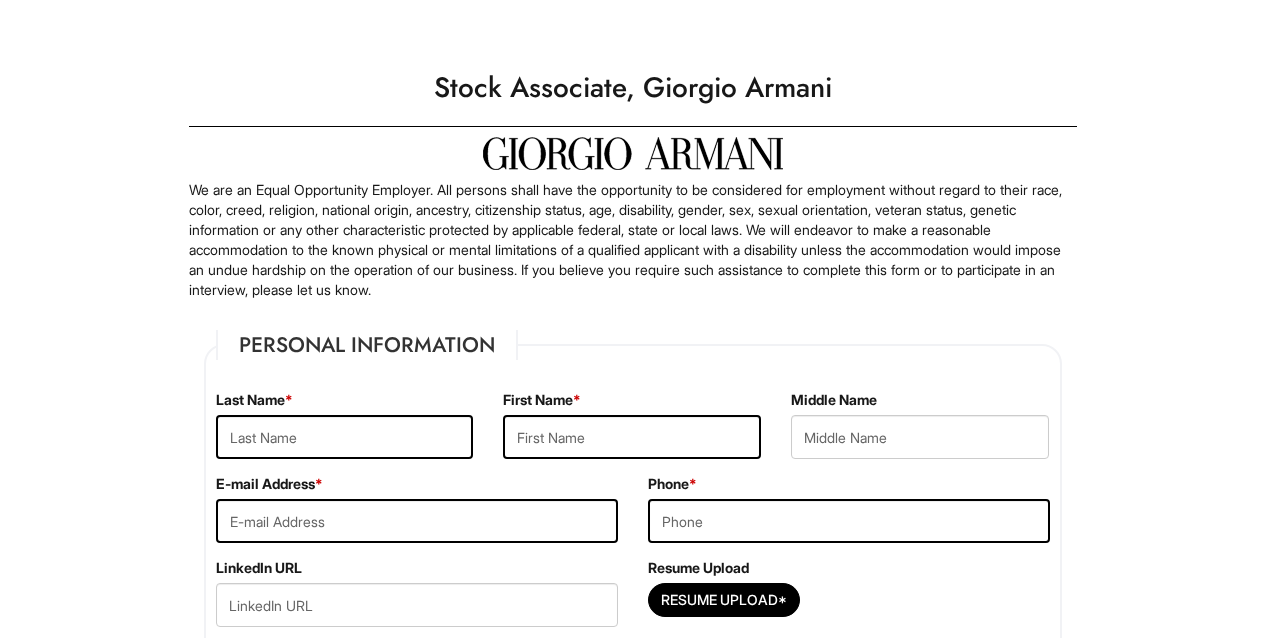 scroll, scrollTop: 0, scrollLeft: 0, axis: both 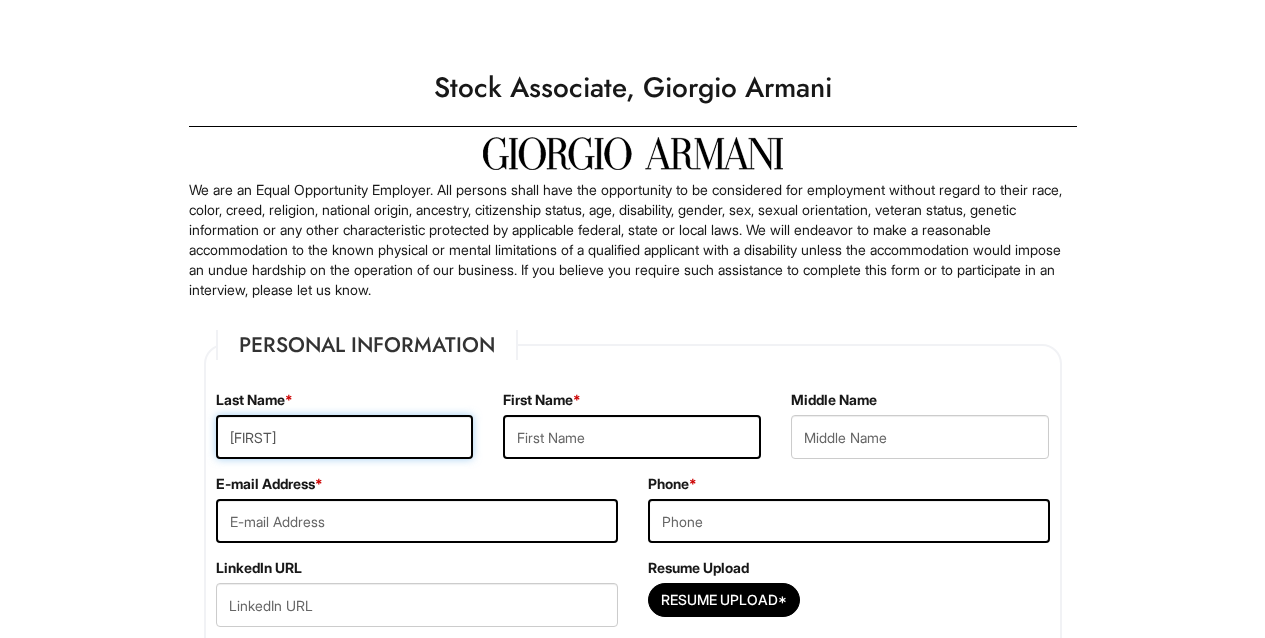 type on "[FIRST]" 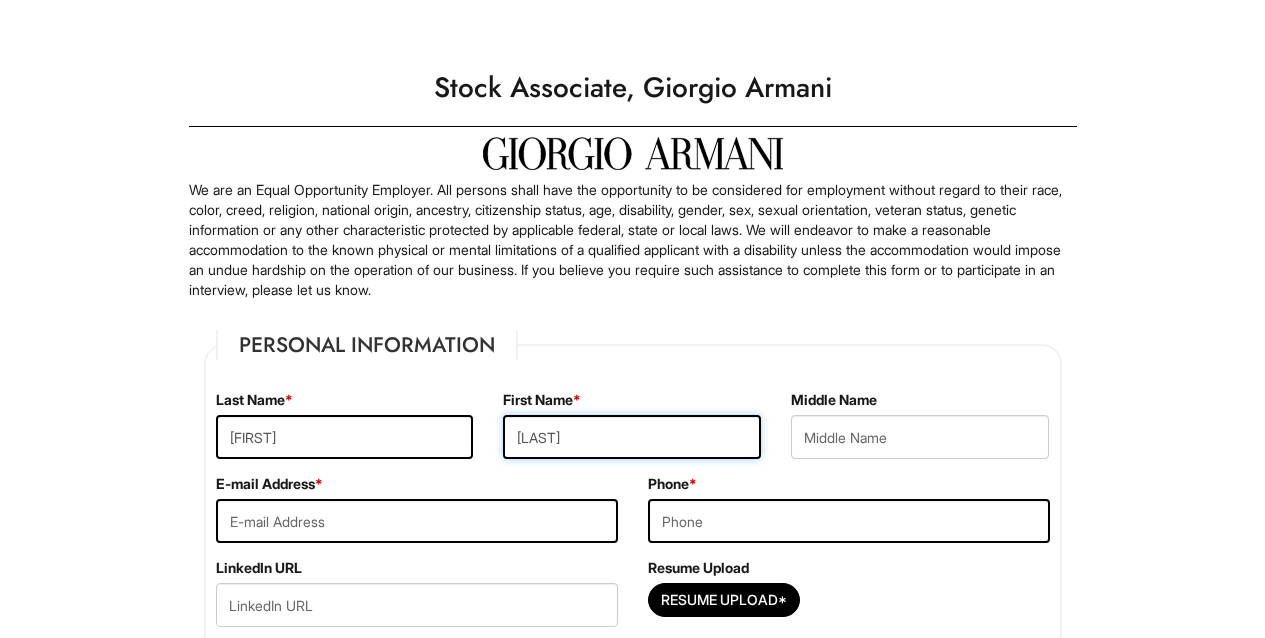 type on "[LAST]" 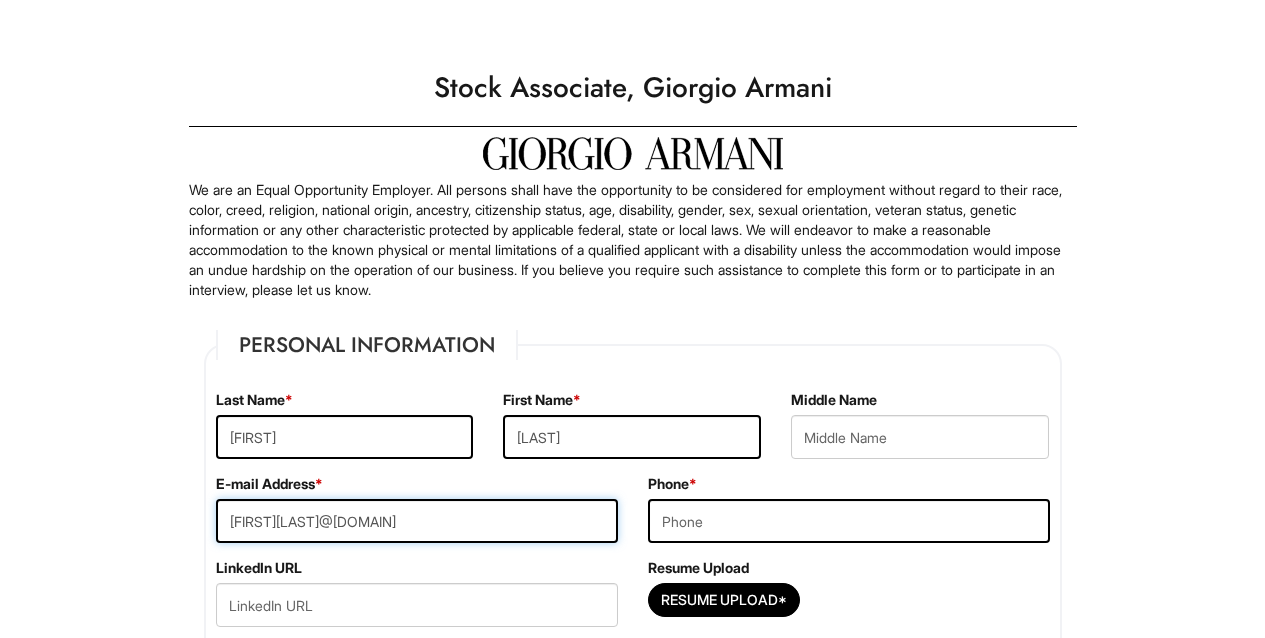 type on "[FIRST][LAST]@[DOMAIN]" 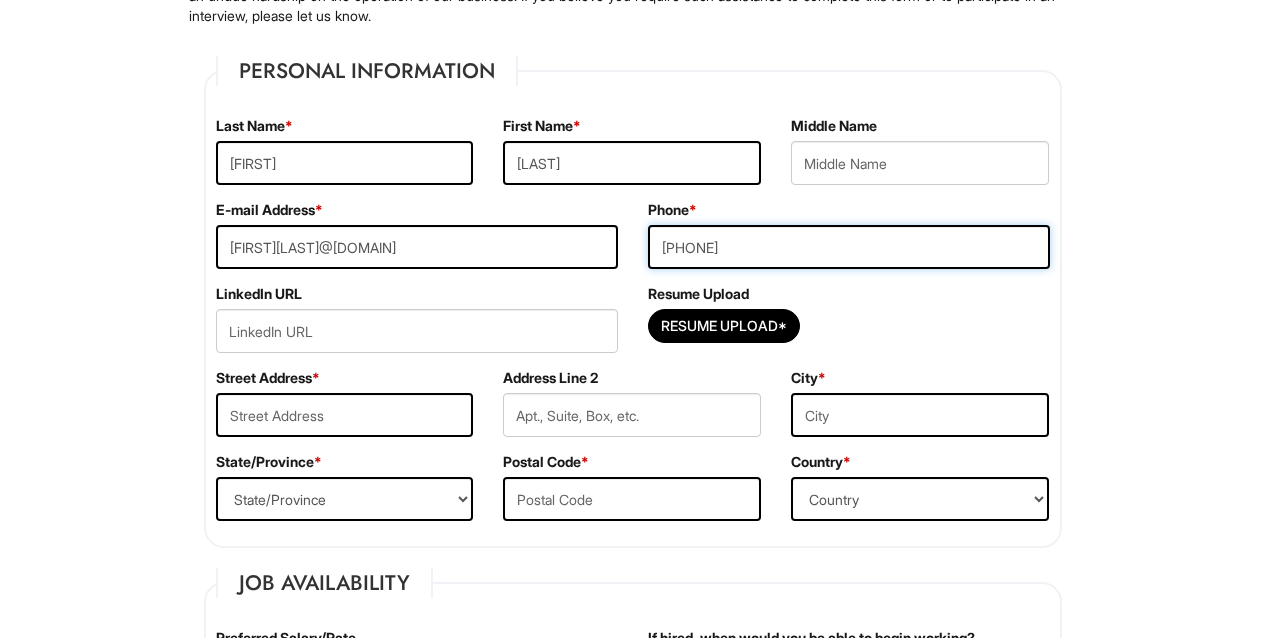 scroll, scrollTop: 279, scrollLeft: 0, axis: vertical 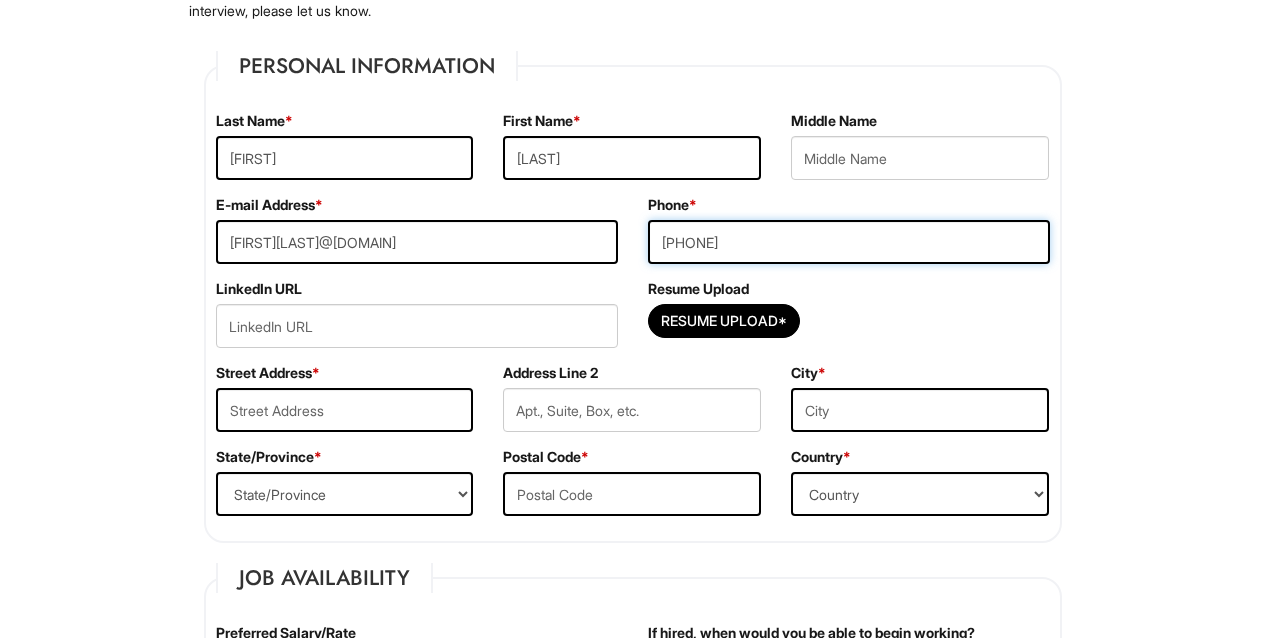 type on "[PHONE]" 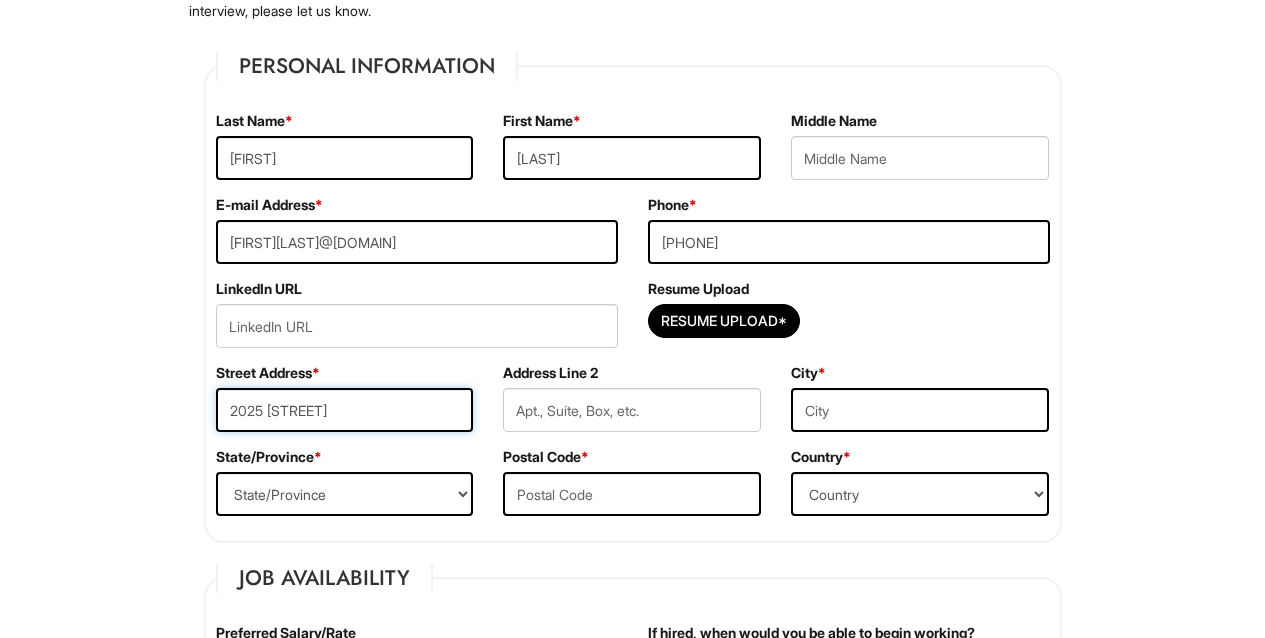 type on "2025 [STREET]" 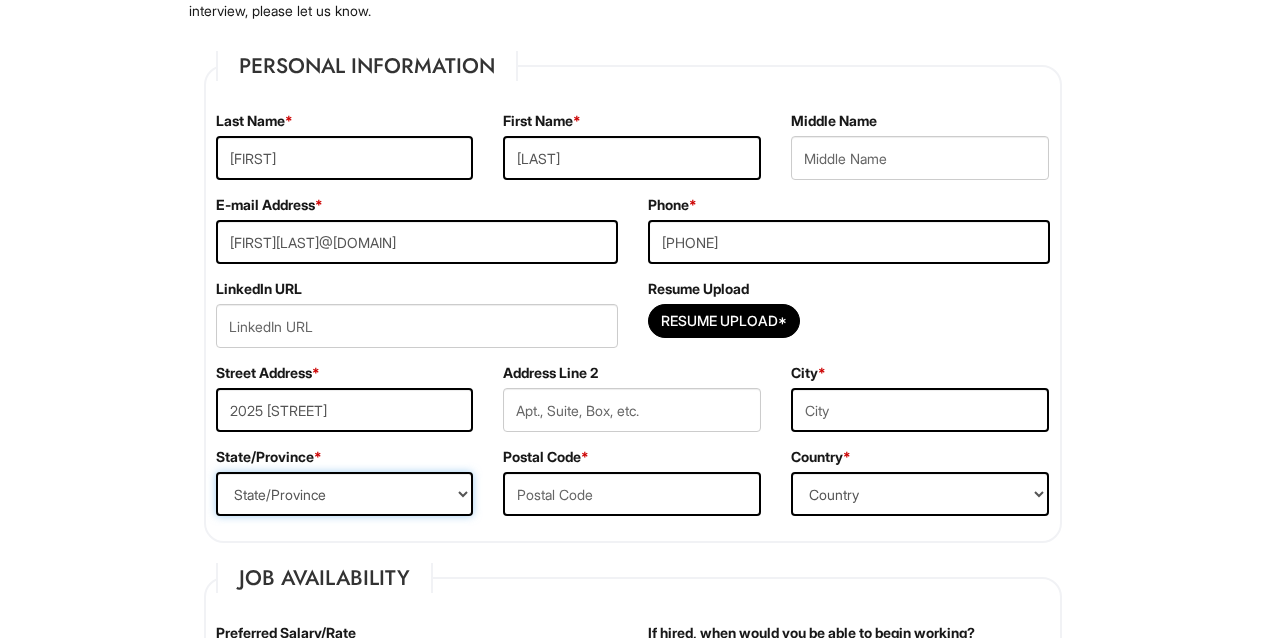 select on "[STATE]" 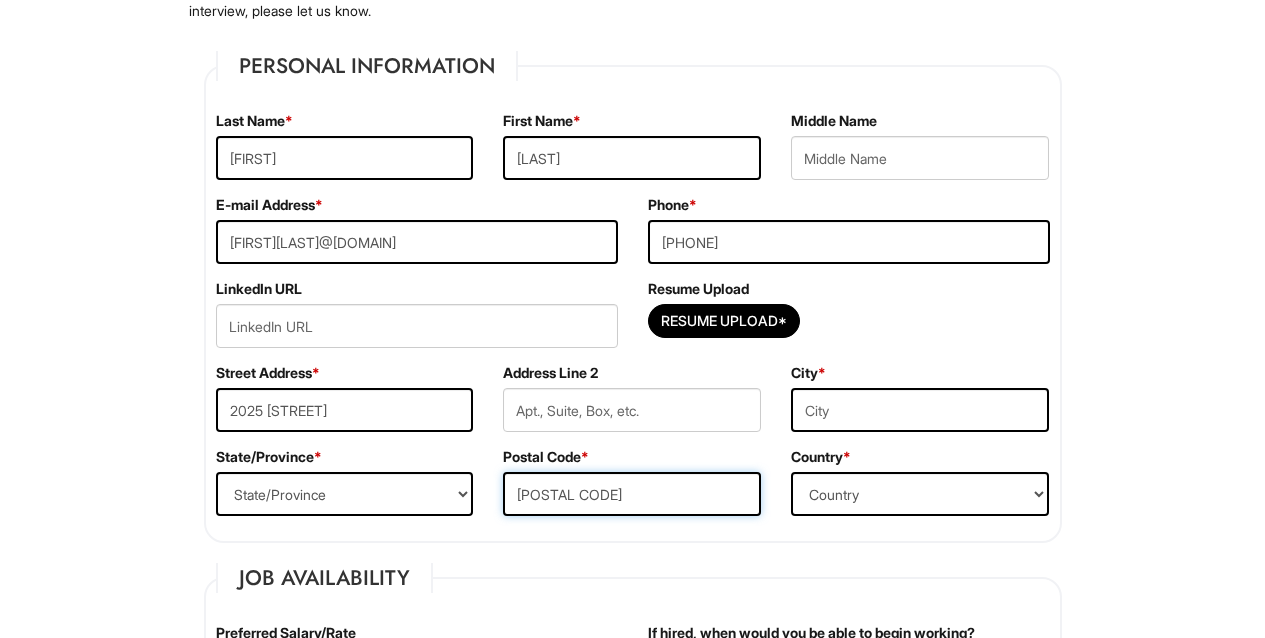 type on "[POSTAL CODE]" 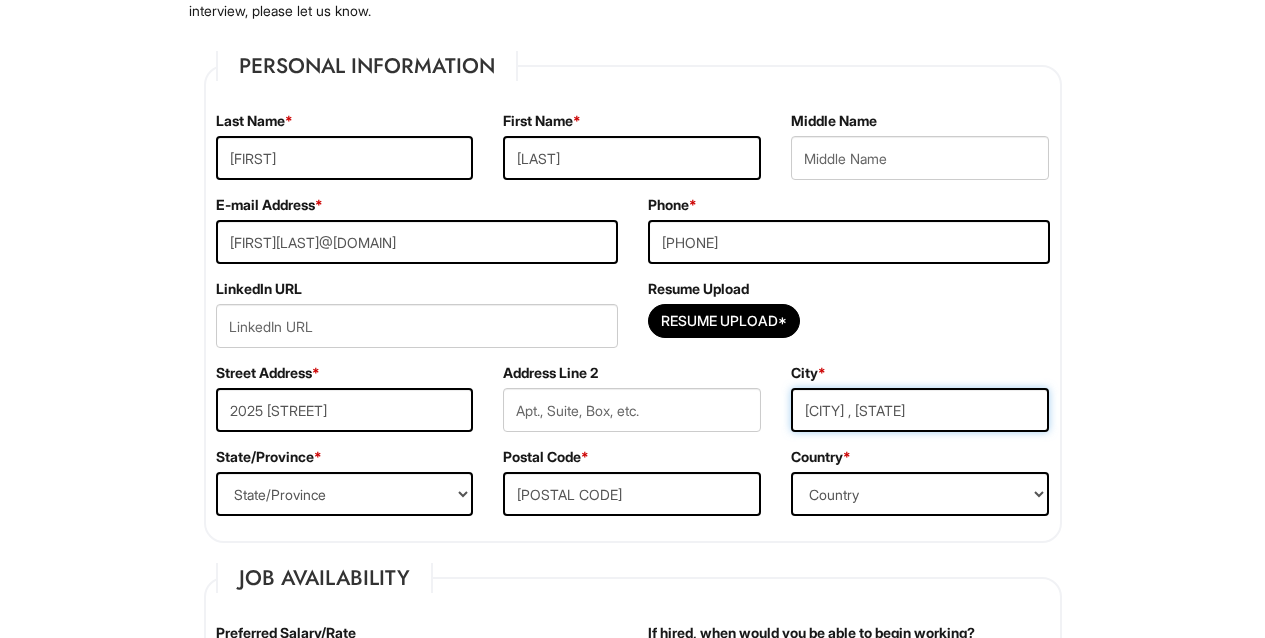 type on "[CITY] , [STATE]" 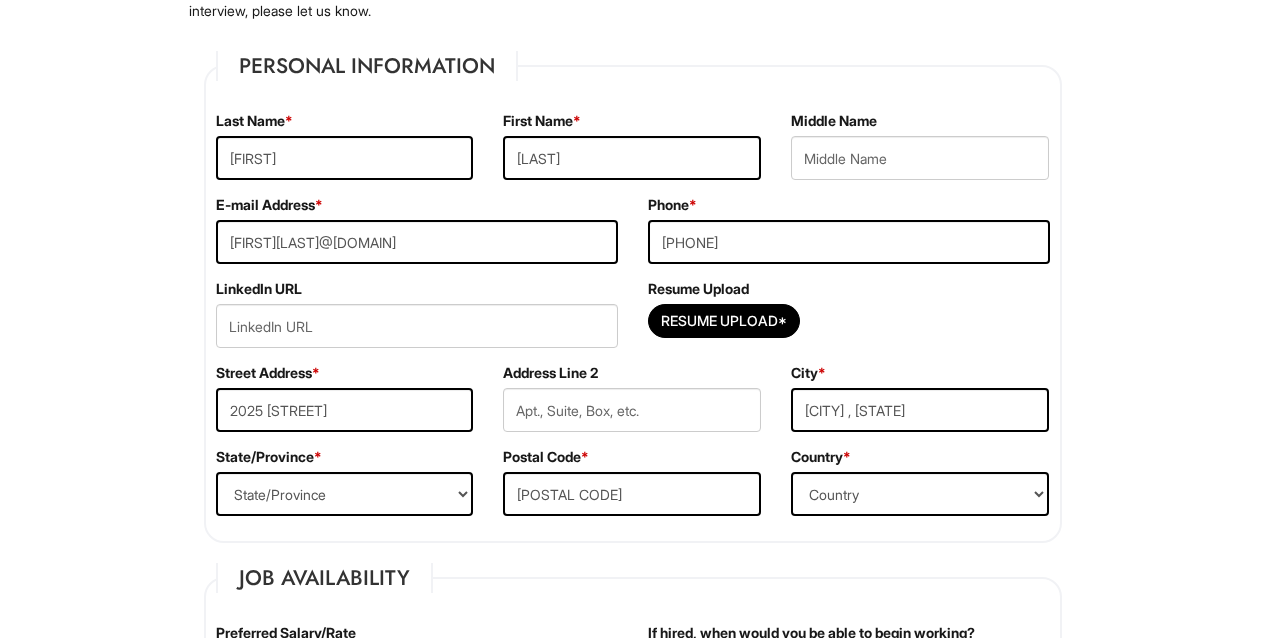 click on "Country  *   Country Afghanistan Albania Algeria American Samoa Andorra Angola Anguilla Antarctica Antigua Argentina Armenia Aruba Ascension Australia Austria Azerbaijan Bahamas Bahrain Bangladesh Barbados Barbuda Belarus Belgium Belize Benin Bermuda Bhutan Bolivia Bosnia & Herzegovina Botswana Brazil British Virgin Islands Brunei Darussalam Bulgaria Burkina Faso Burundi Cambodia Cameroon Canada Cape Verde Islands Cayman Islands Central African Republic Chad Chatham Island Chile China Christmas Island Cocos-Keeling Islands Colombia Comoros Congo Cook Islands Costa Rica Croatia Cuba Curaçao Cyprus Czech Republic Democratic Republic of the Congo Denmark Diego Garcia Djibouti Dominica Dominican Republic East Timor Easter Island Ecuador Egypt El Salvador Ellipso (Mobile Satellite service) EMSAT (Mobile Satellite service) Equatorial Guinea Eritrea Estonia Ethiopia European Union Falkland Islands (Malvinas) Faroe Islands Fiji Islands Finland France French Antilles French Guiana French Polynesia Gabonese Republic" at bounding box center (920, 489) 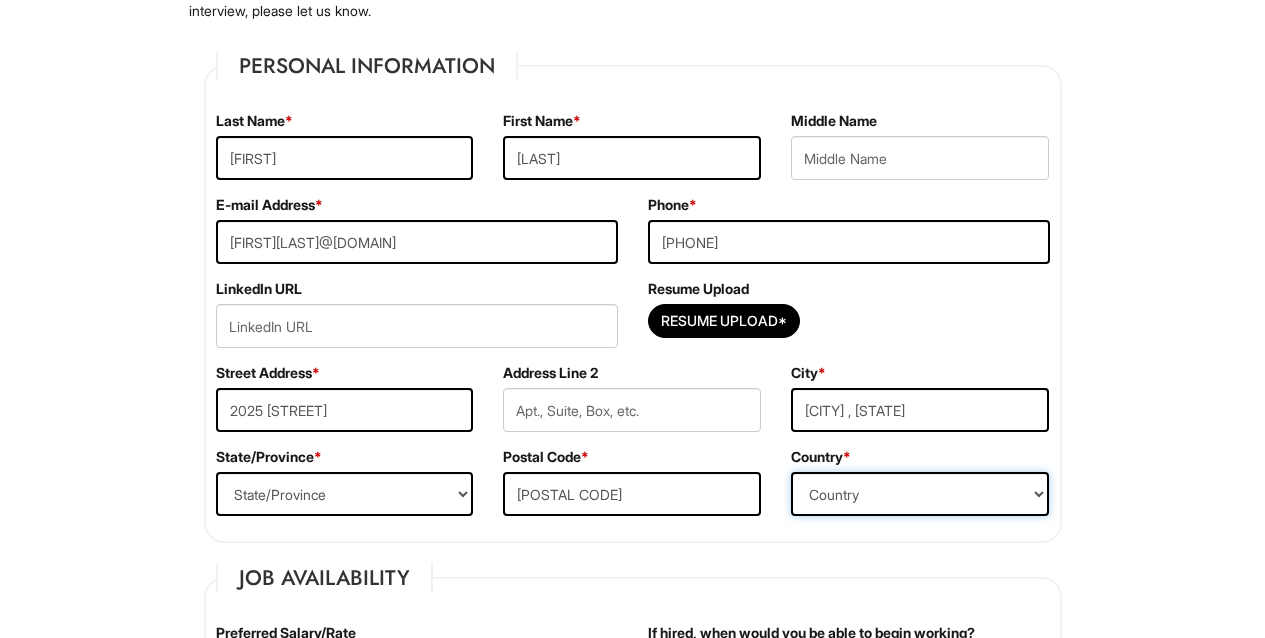 select on "United States of America" 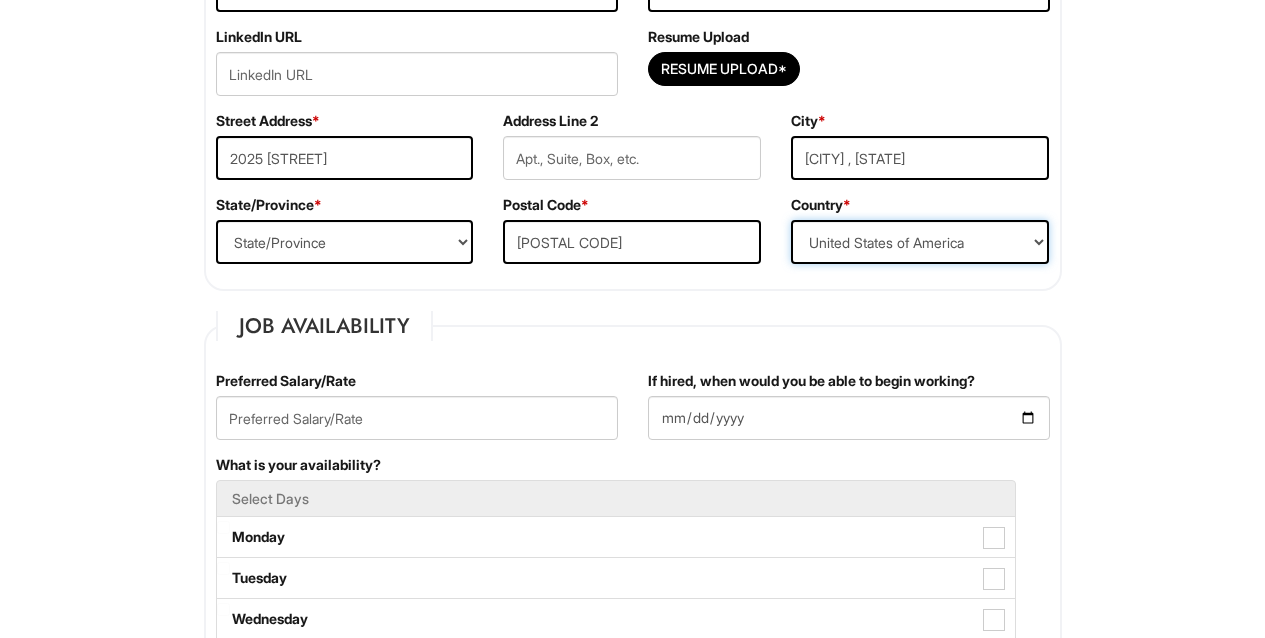scroll, scrollTop: 532, scrollLeft: 0, axis: vertical 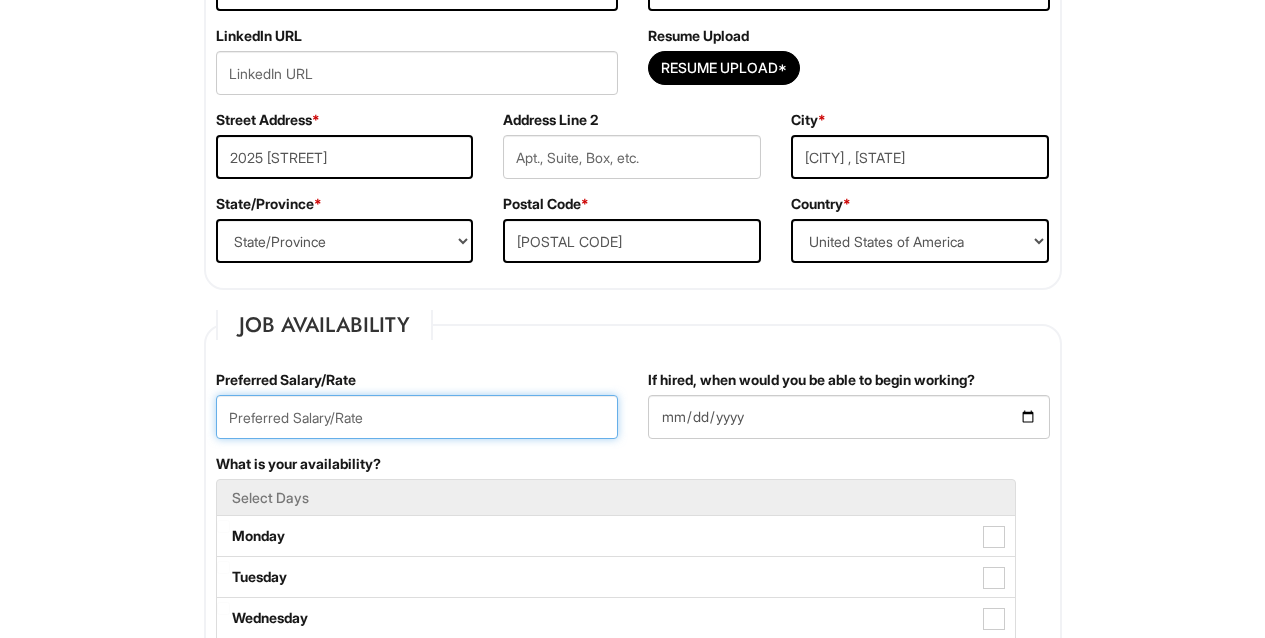click at bounding box center (417, 417) 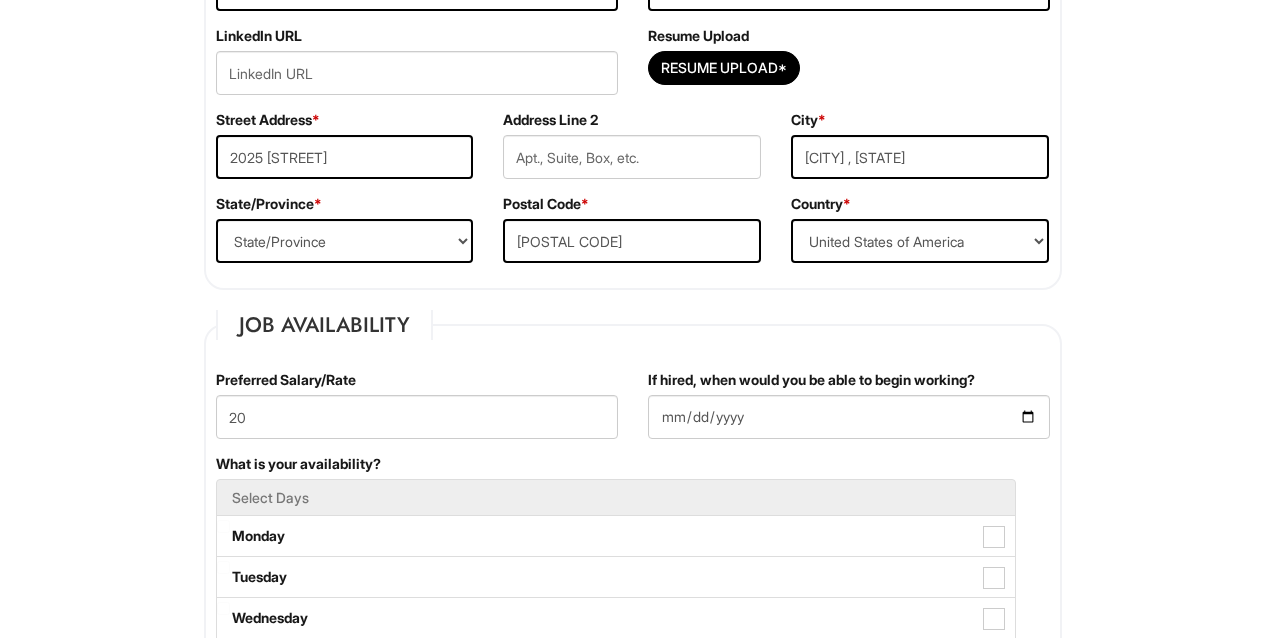 click on "If hired, when would you be able to begin working?" at bounding box center [849, 412] 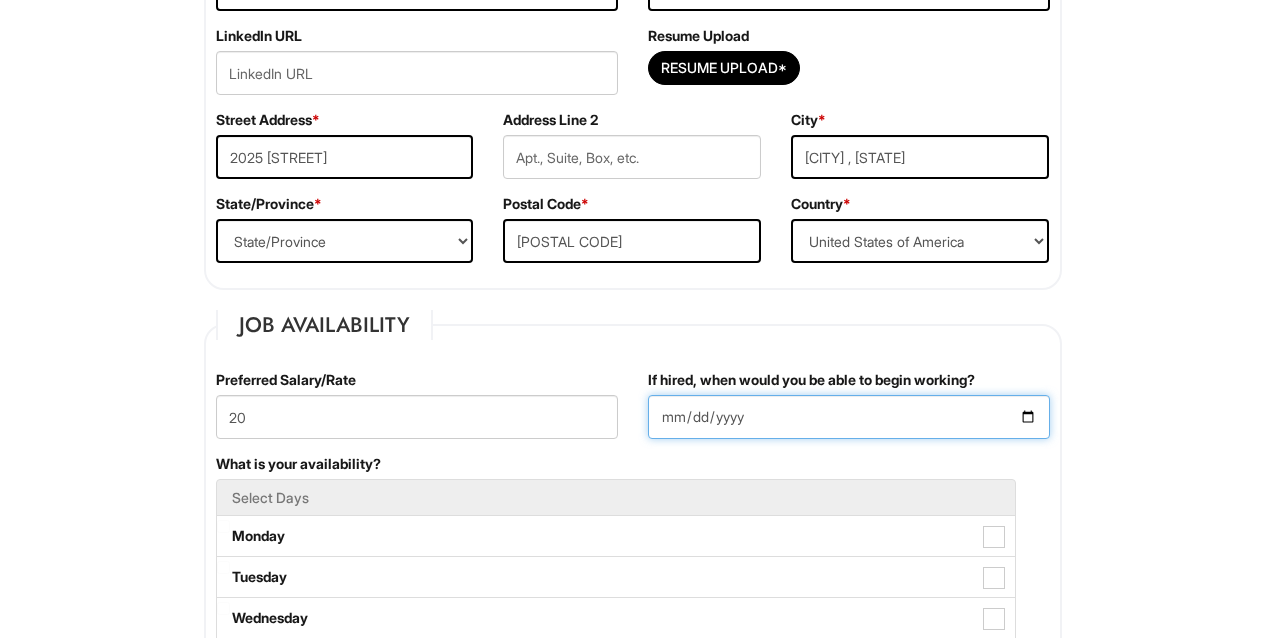 click on "If hired, when would you be able to begin working?" at bounding box center (849, 417) 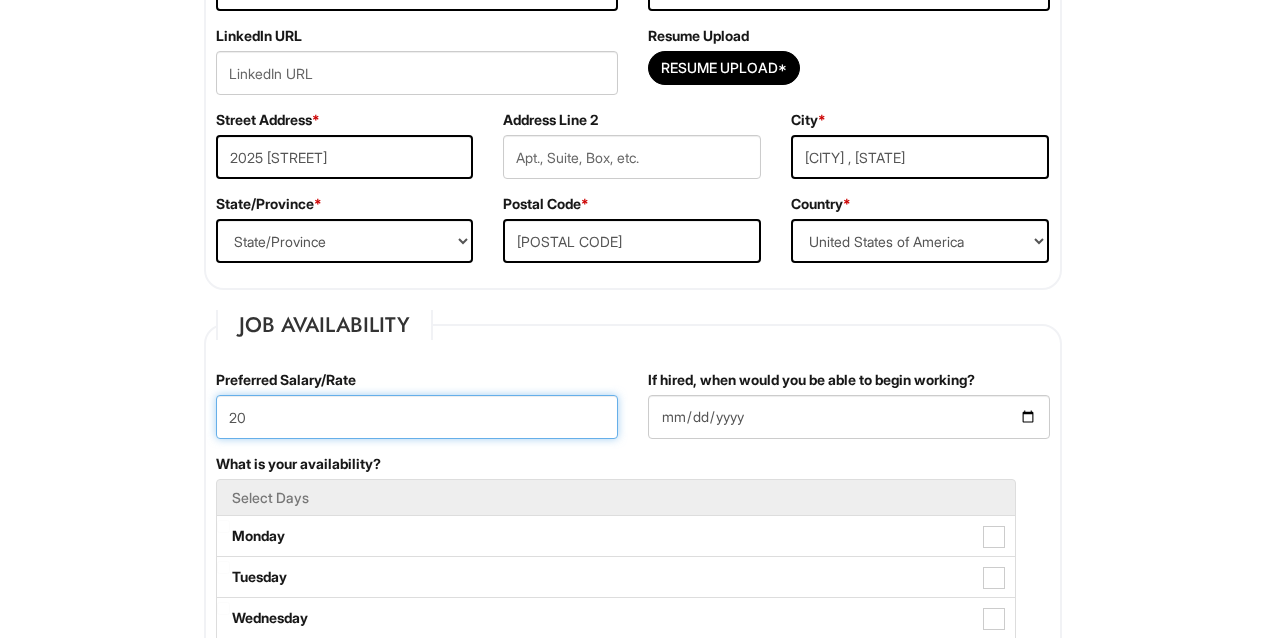 click on "20" at bounding box center [417, 417] 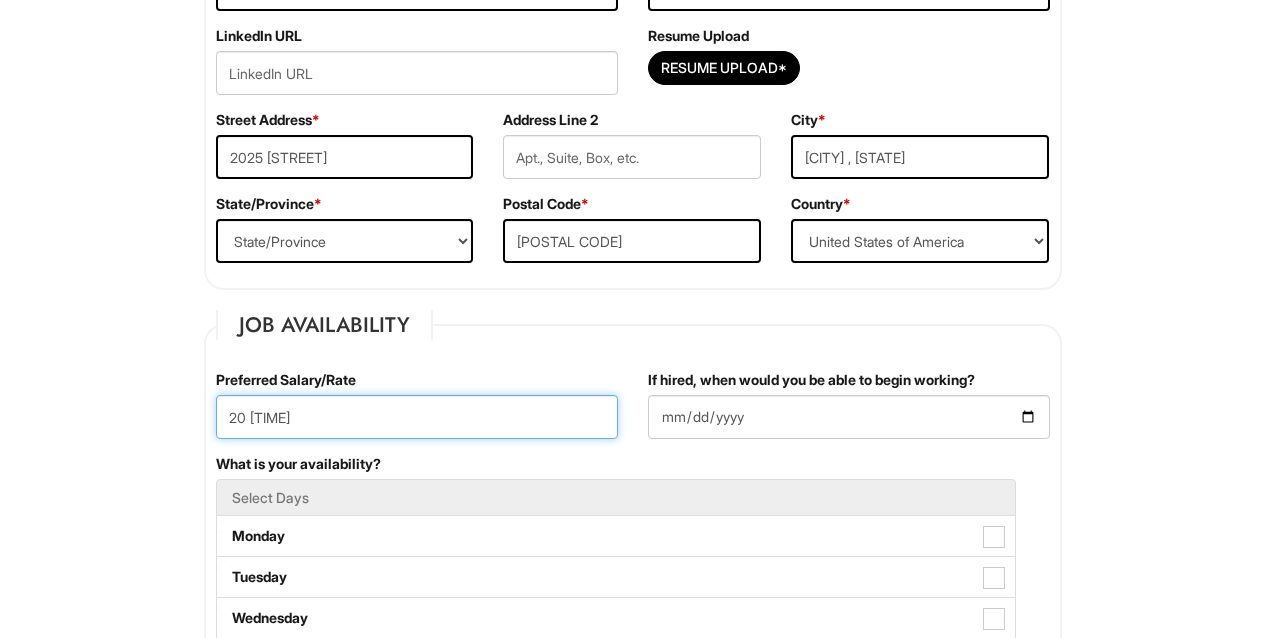 type on "20 [TIME]" 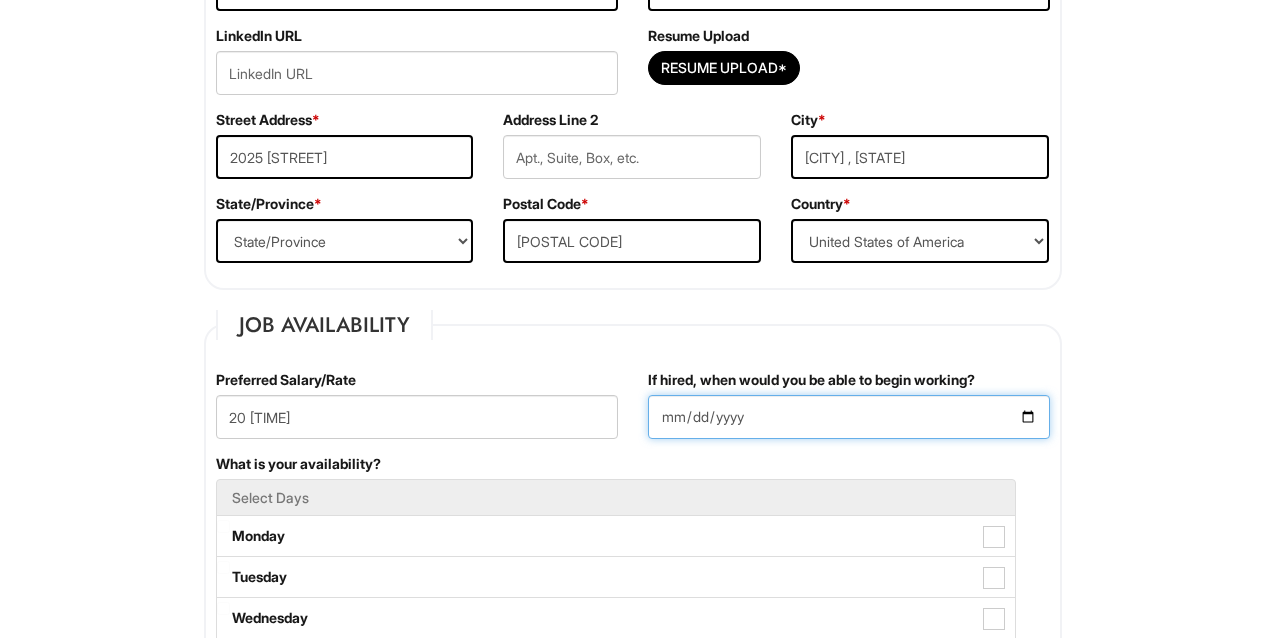 click on "If hired, when would you be able to begin working?" at bounding box center (849, 417) 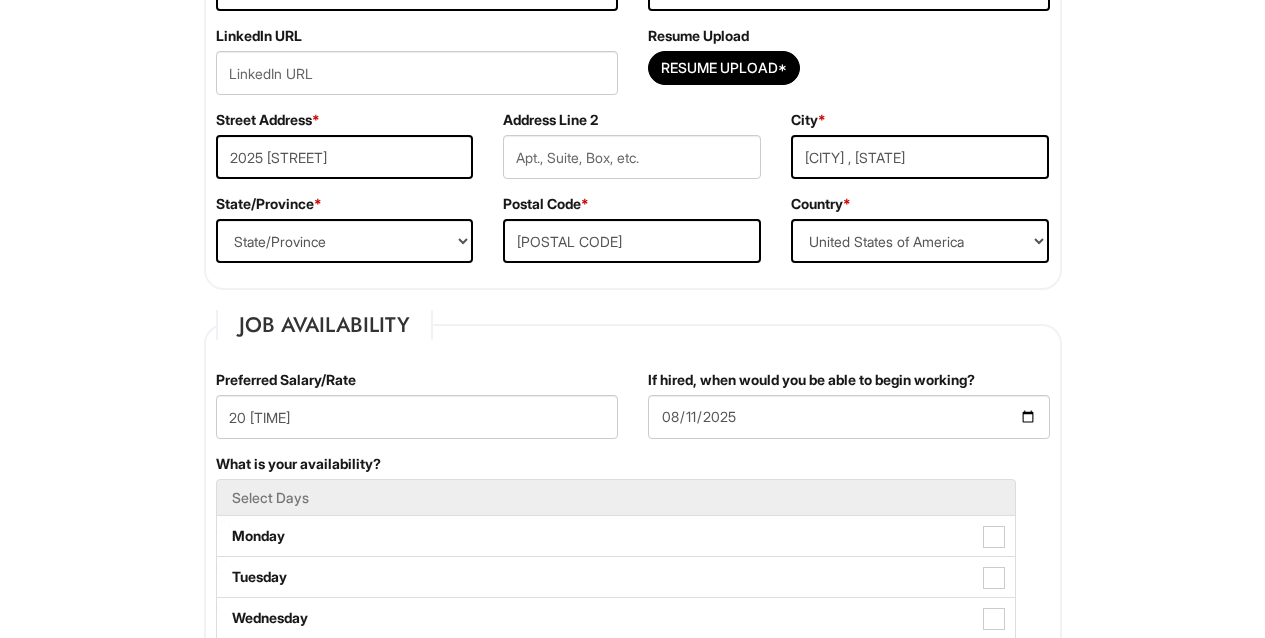 click on "What is your availability?   Select Days Monday Tuesday Wednesday Thursday Friday Saturday Sunday" at bounding box center (633, 638) 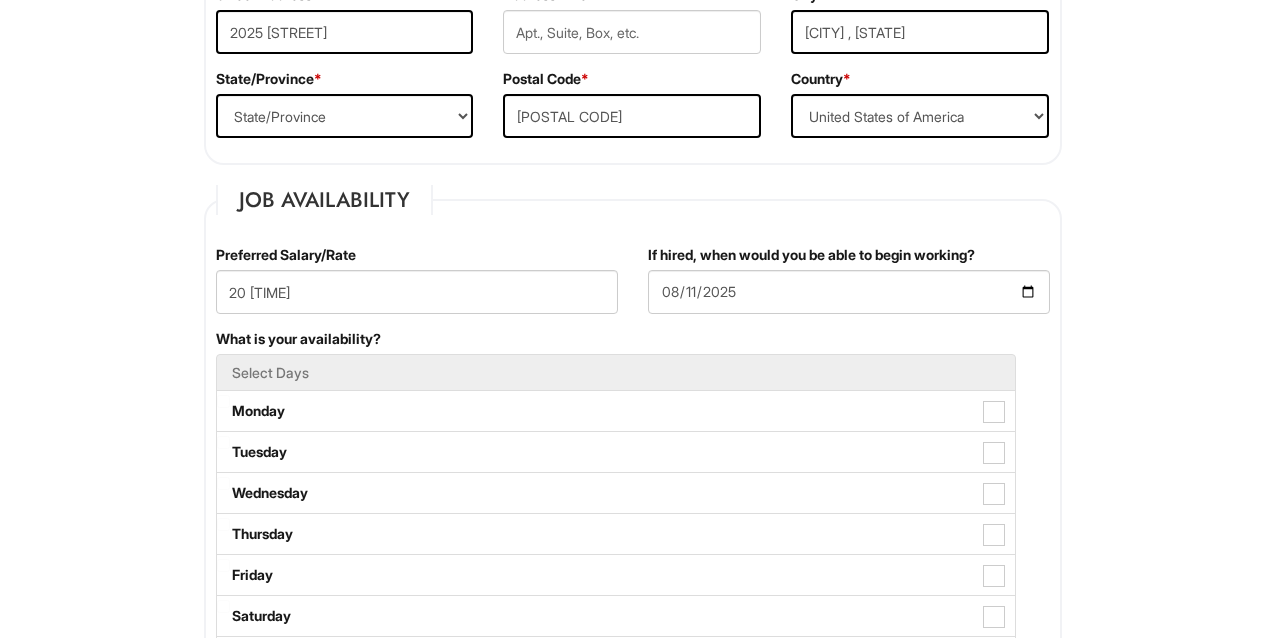 scroll, scrollTop: 677, scrollLeft: 0, axis: vertical 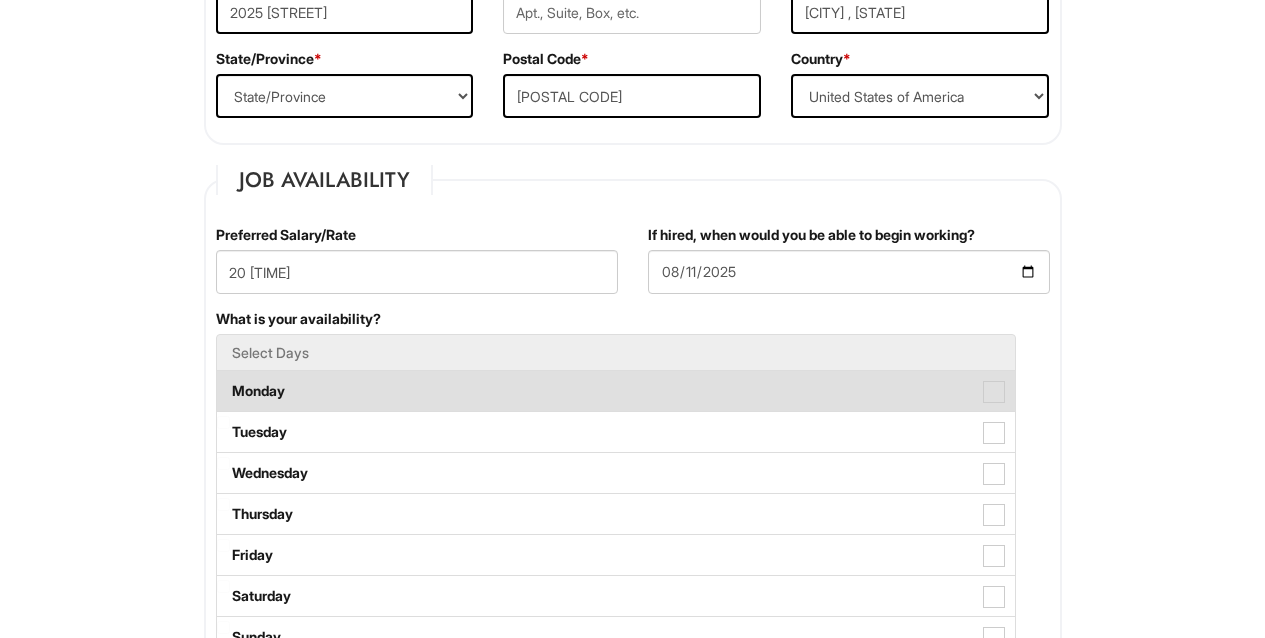 click on "Monday" at bounding box center (616, 391) 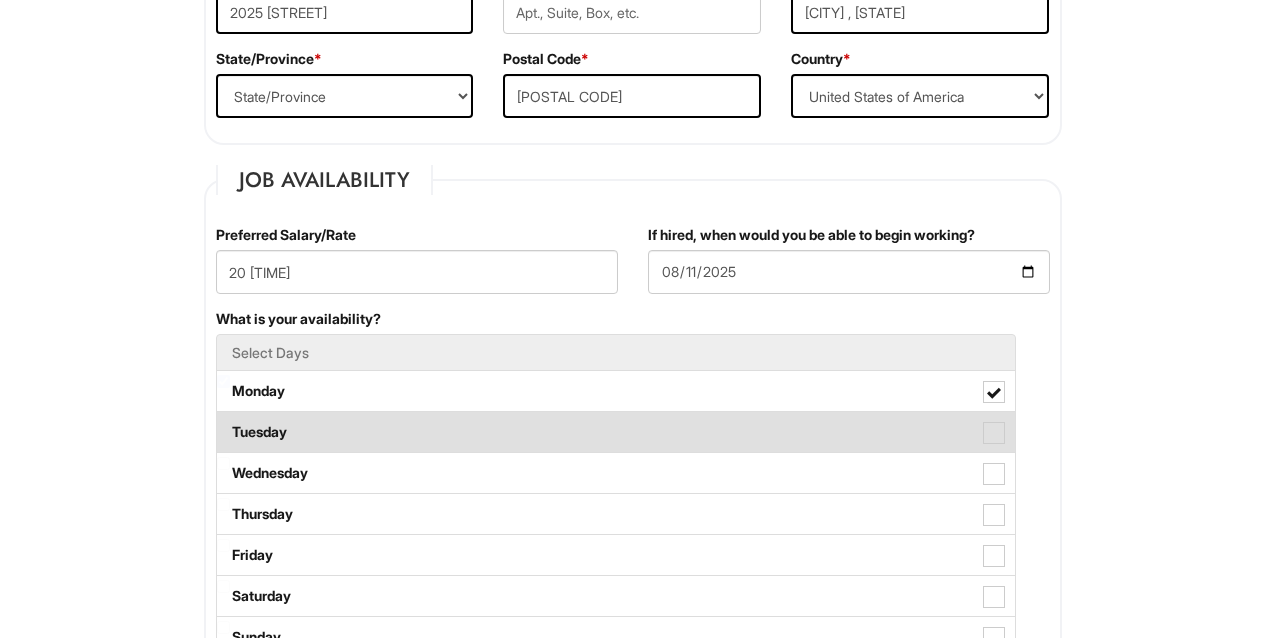 click at bounding box center [994, 433] 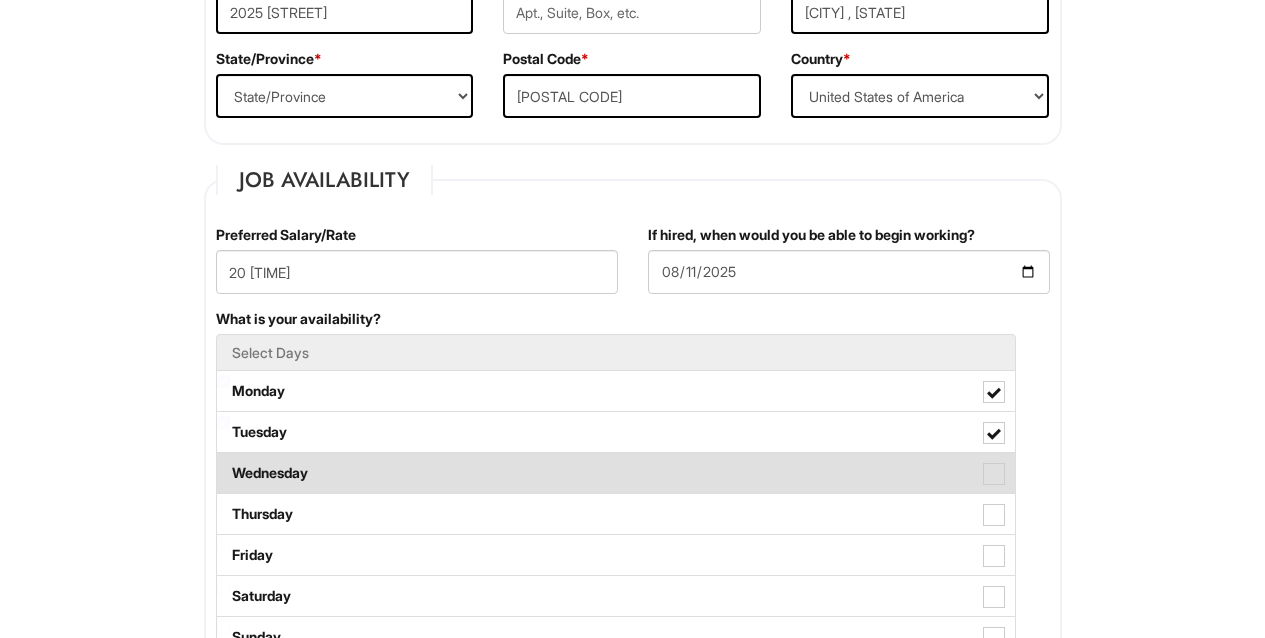 click at bounding box center (994, 474) 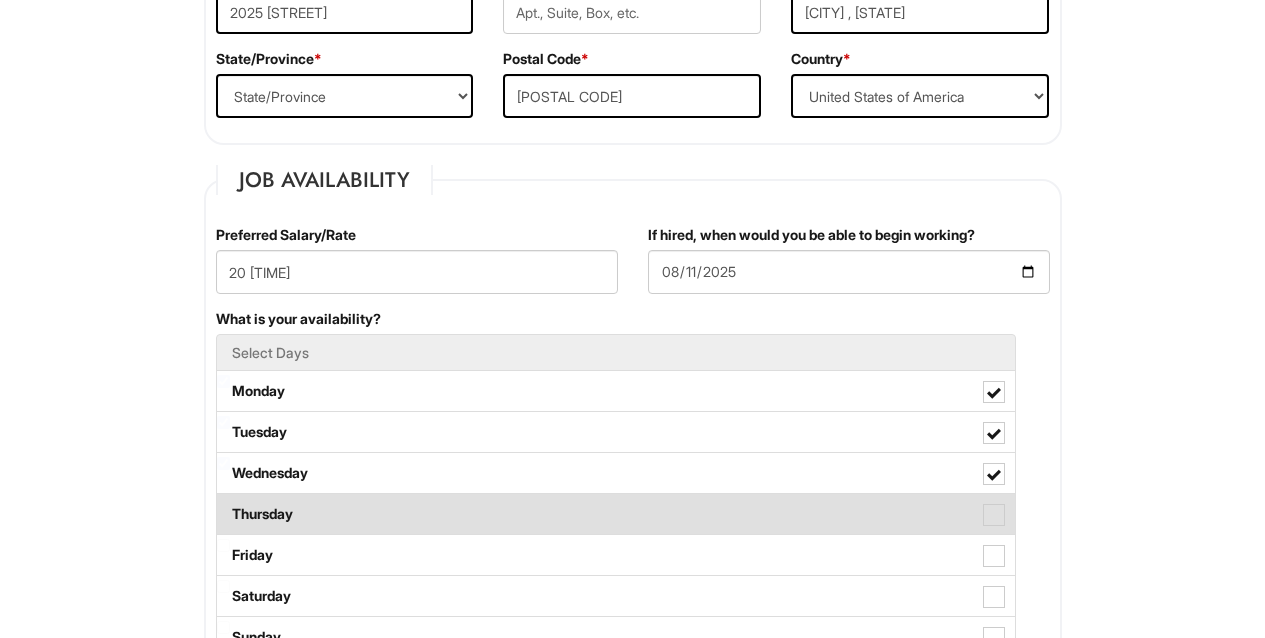 click at bounding box center (994, 515) 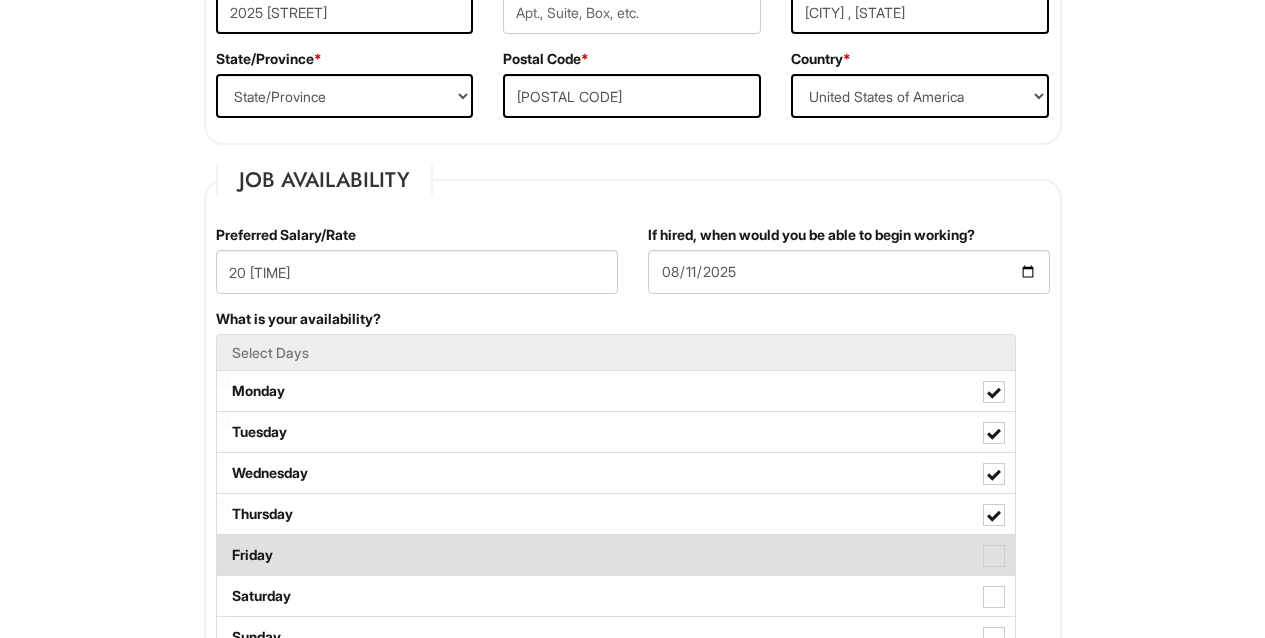 click at bounding box center (994, 556) 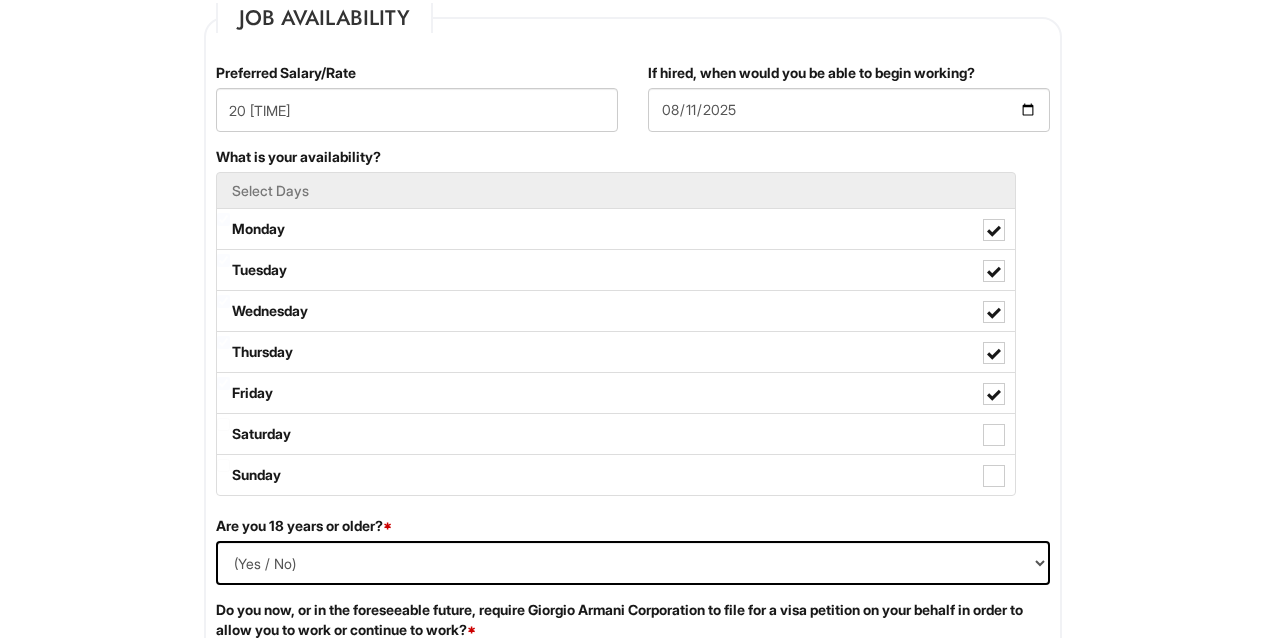scroll, scrollTop: 866, scrollLeft: 0, axis: vertical 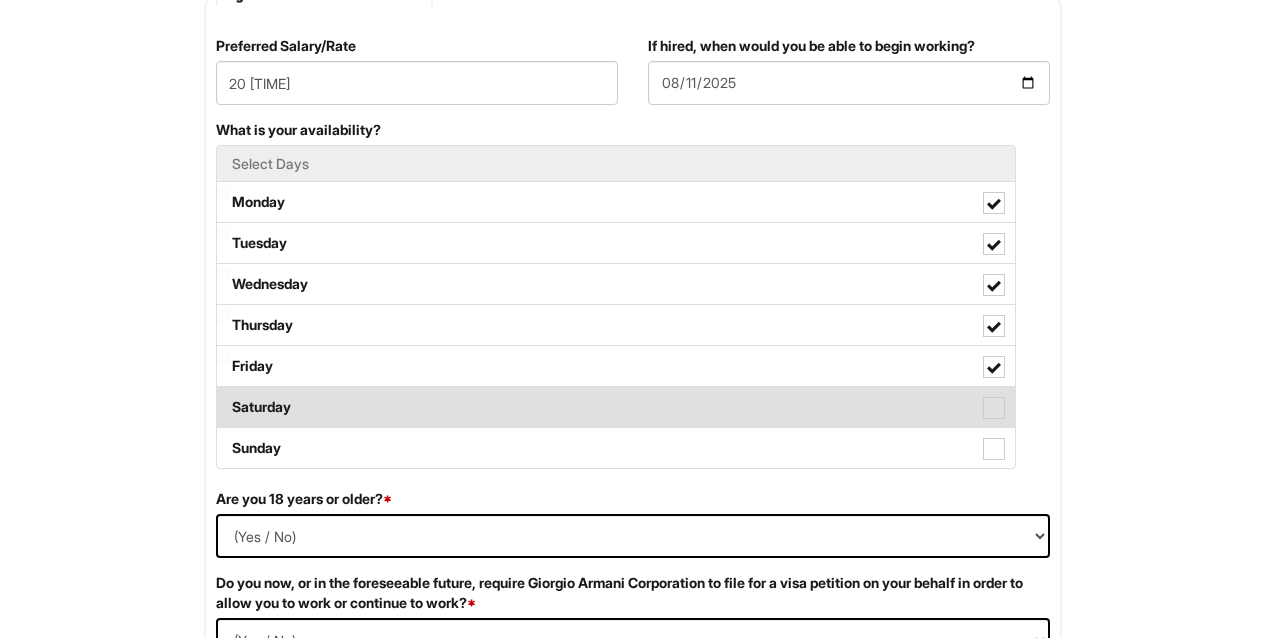 click at bounding box center [994, 408] 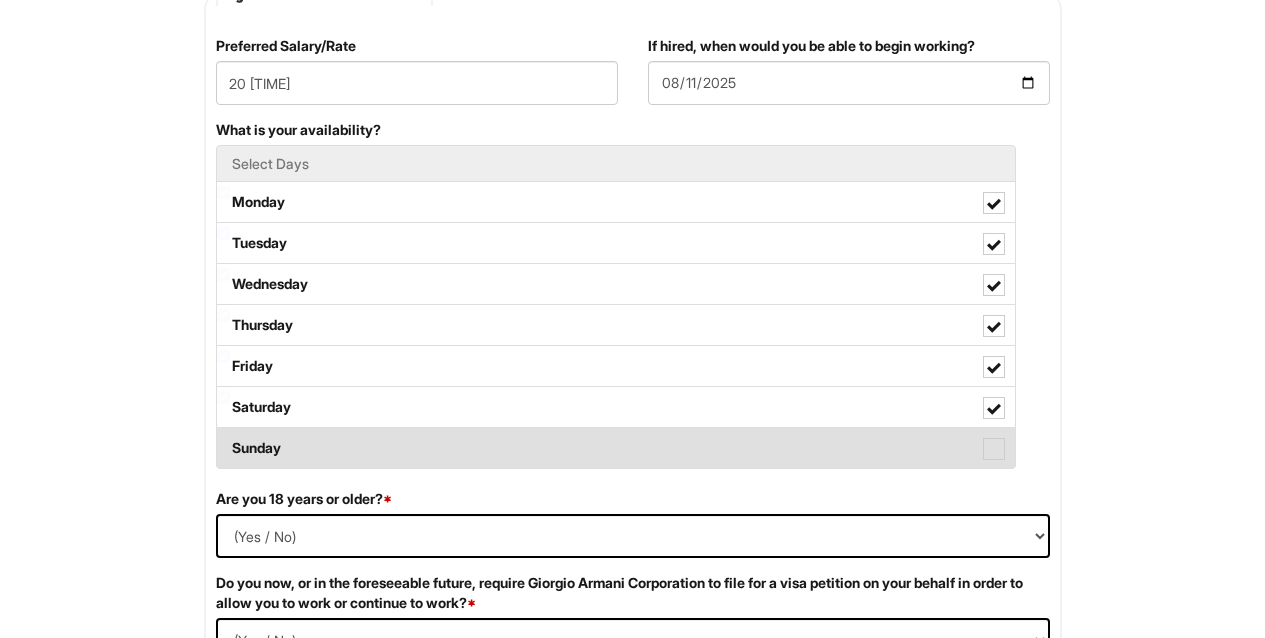 click on "Sunday" at bounding box center (616, 448) 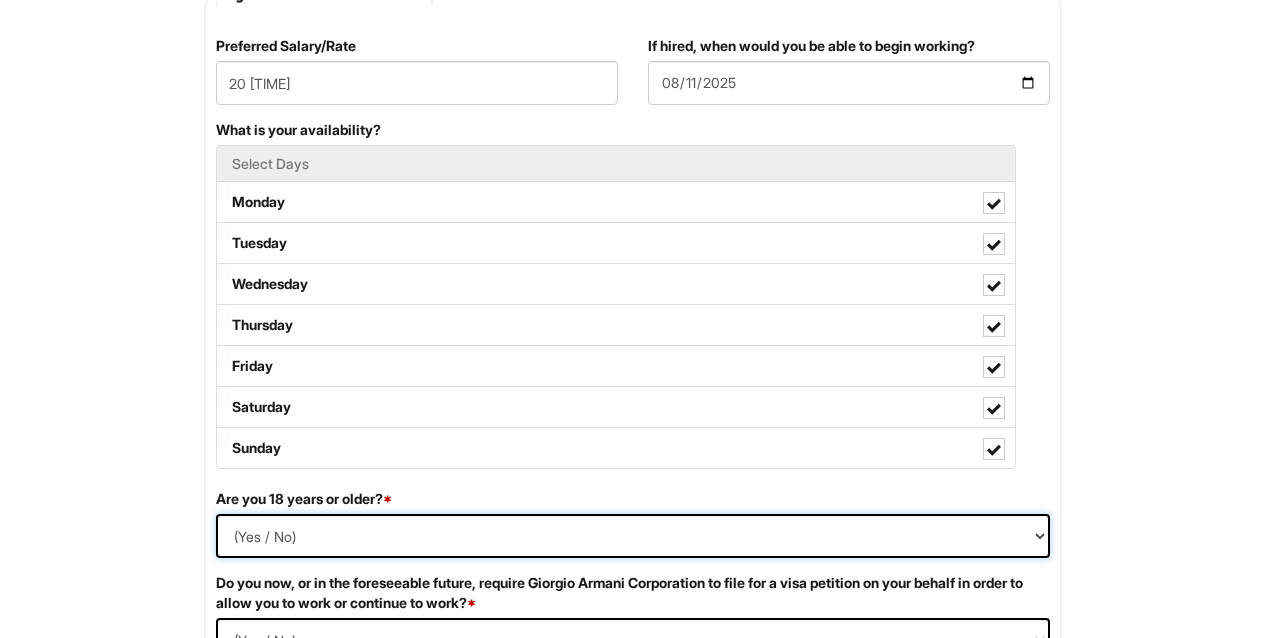 click on "(Yes / No) Yes No" at bounding box center [633, 536] 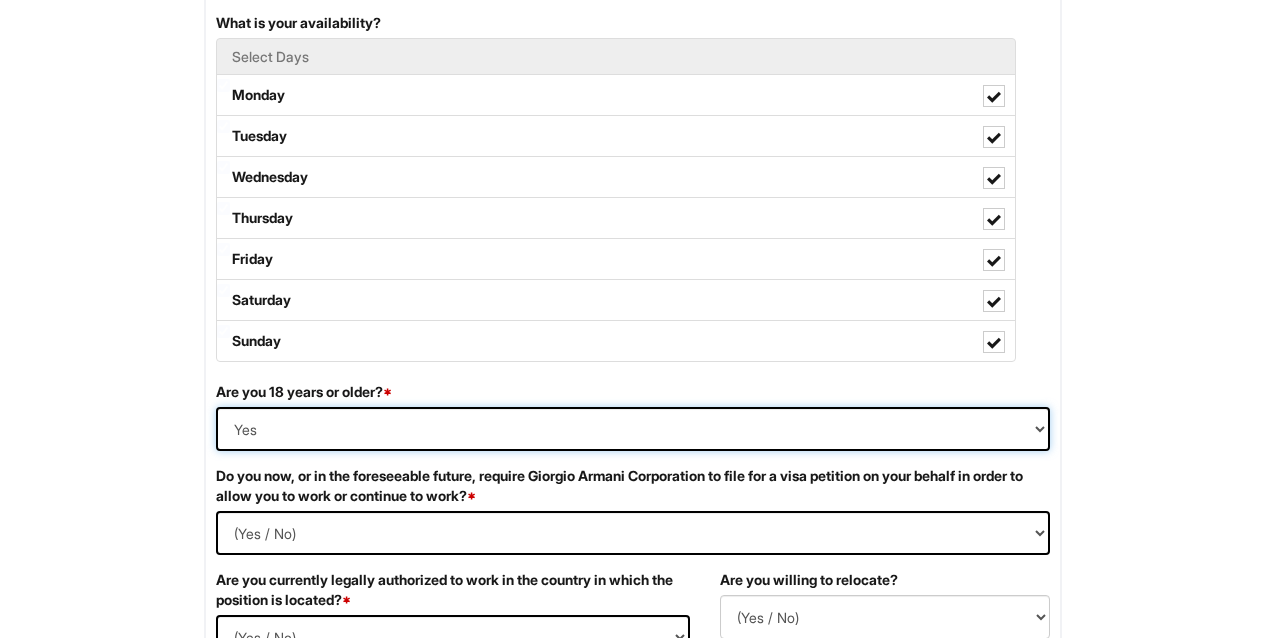 scroll, scrollTop: 980, scrollLeft: 0, axis: vertical 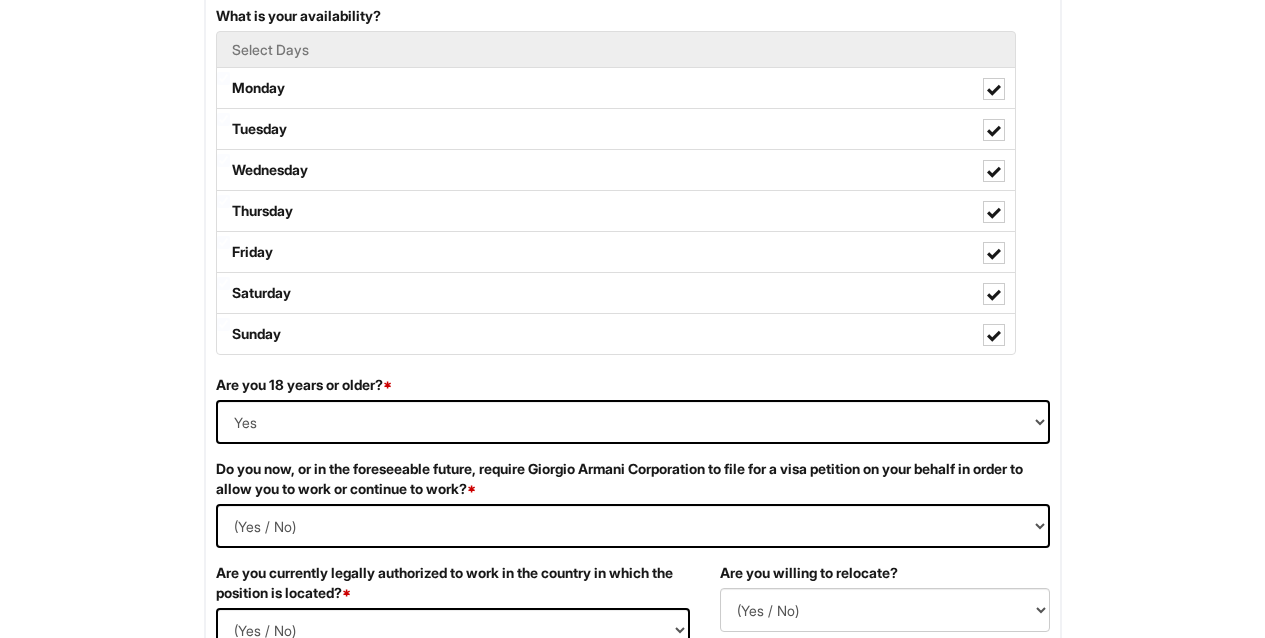 click on "Do you now, or in the foreseeable future, require Giorgio Armani Corporation to file for a visa petition on your behalf in order to allow you to work or continue to work? *" at bounding box center [633, 479] 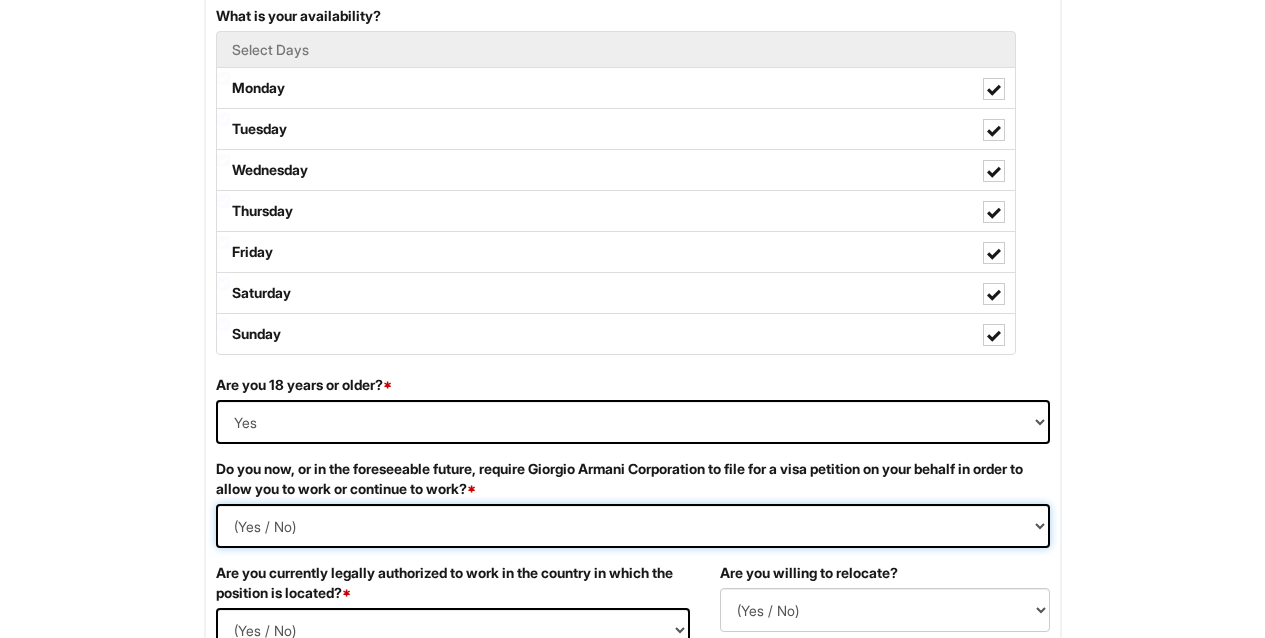 click on "(Yes / No) Yes No" at bounding box center [633, 526] 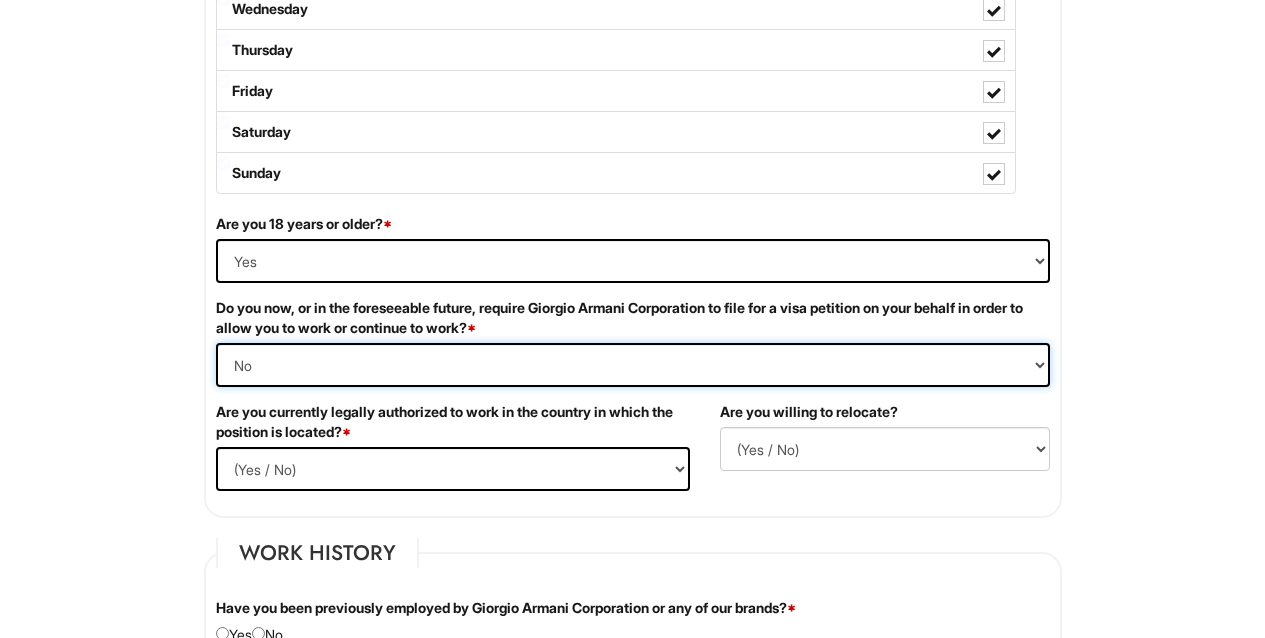 scroll, scrollTop: 1161, scrollLeft: 0, axis: vertical 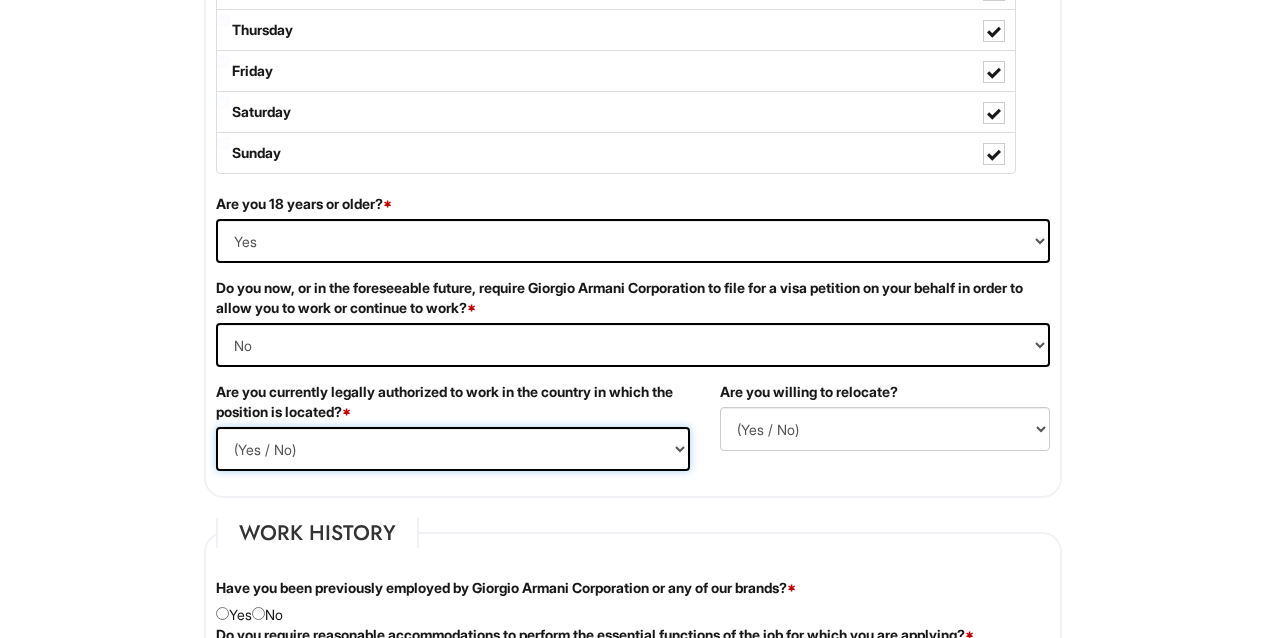 click on "(Yes / No) Yes No" at bounding box center (453, 449) 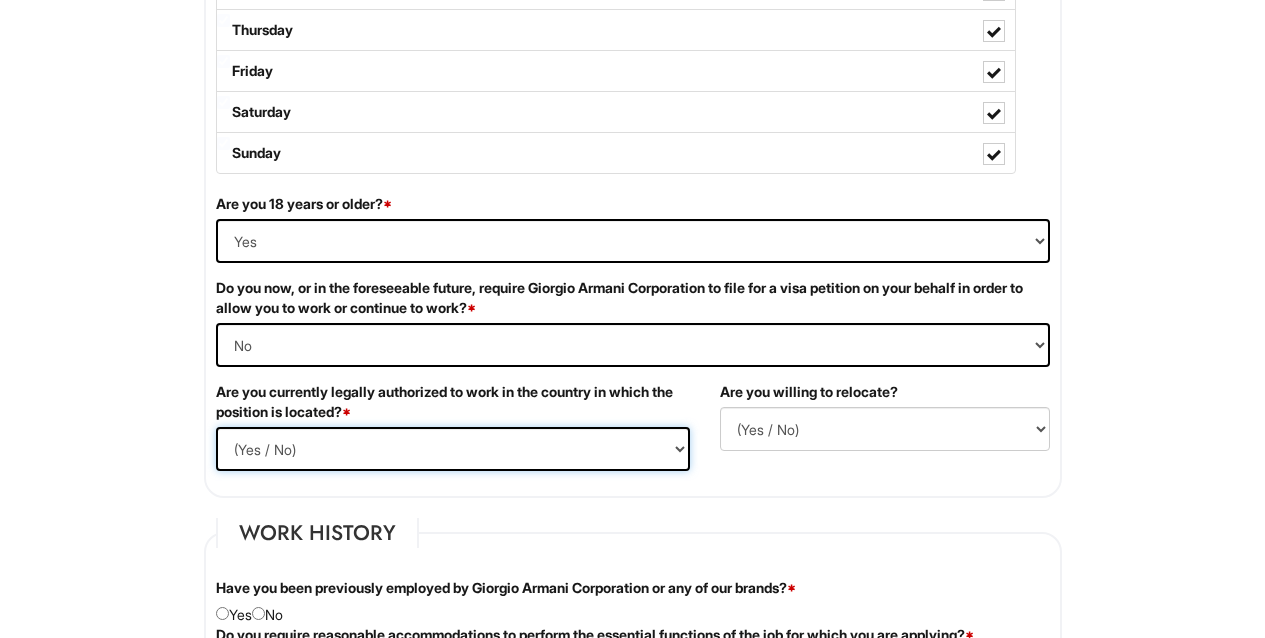 select on "Yes" 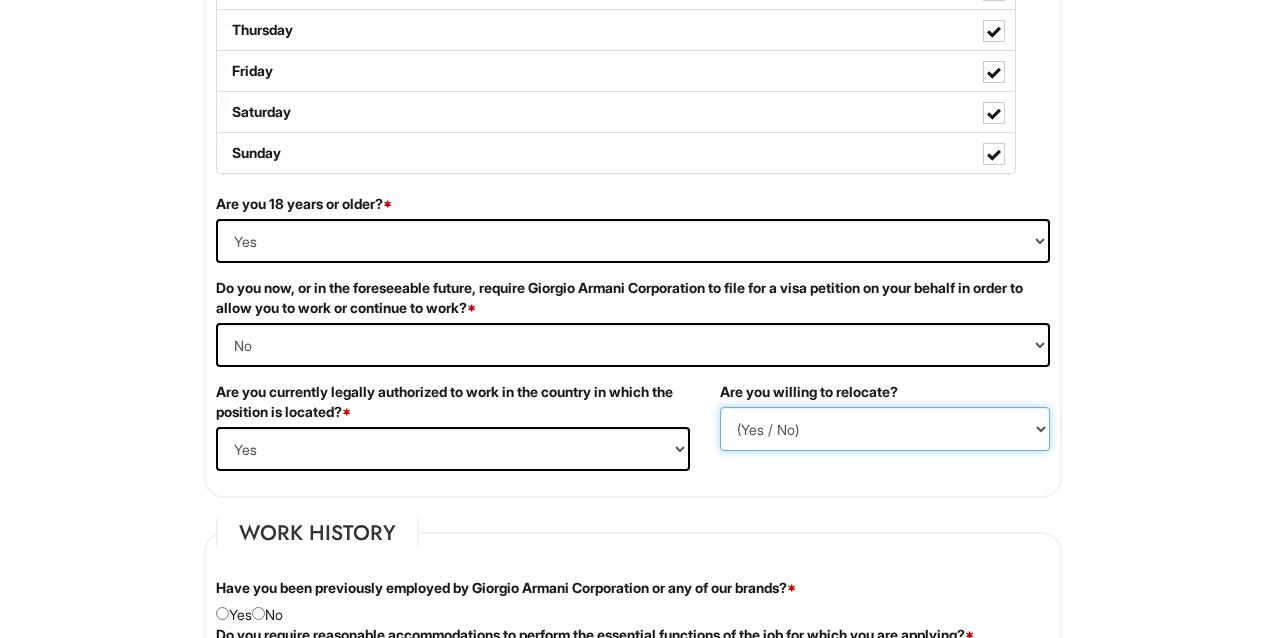 click on "(Yes / No) No Yes" at bounding box center (885, 429) 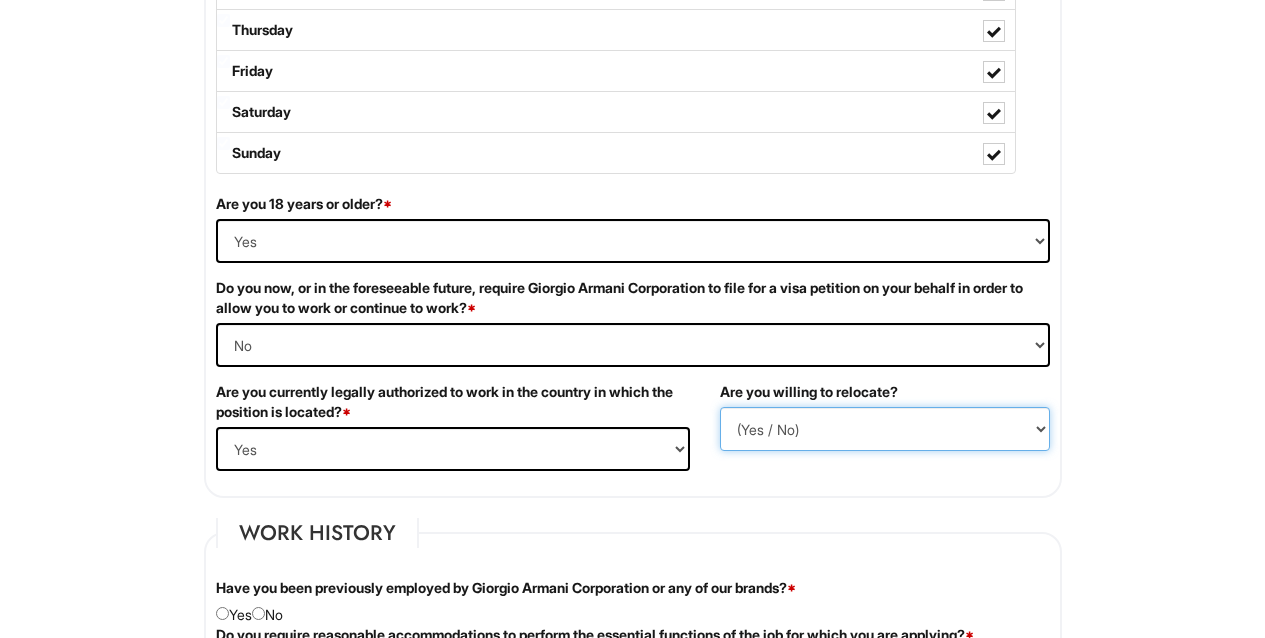 select on "Y" 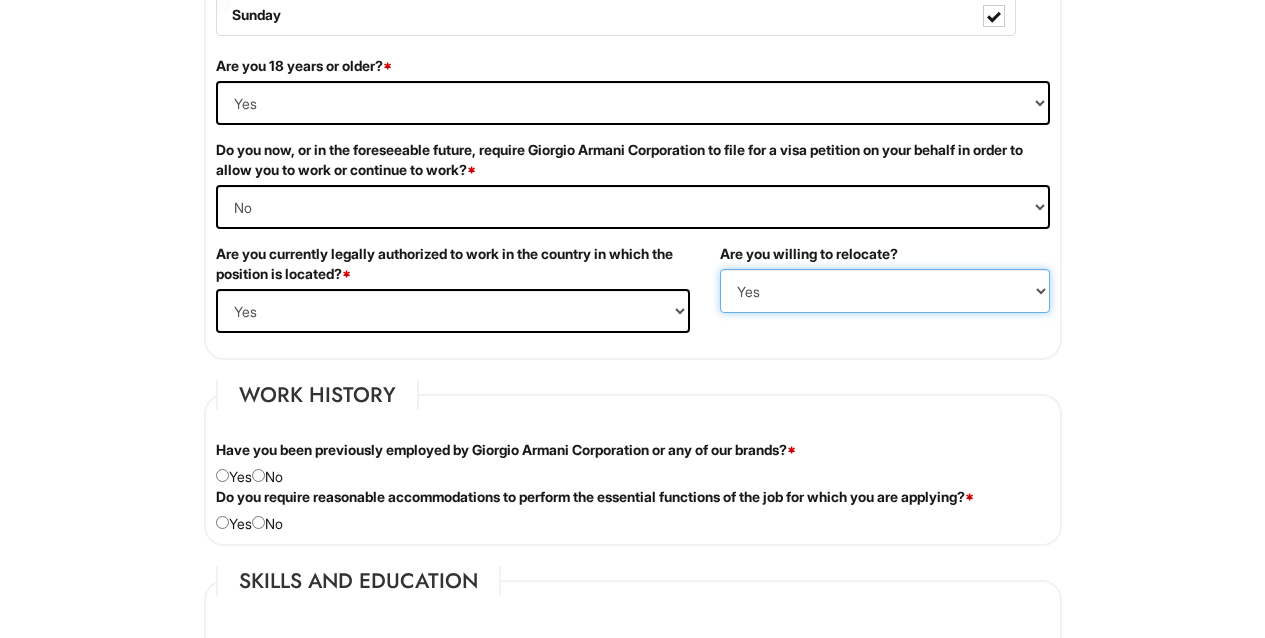scroll, scrollTop: 1386, scrollLeft: 0, axis: vertical 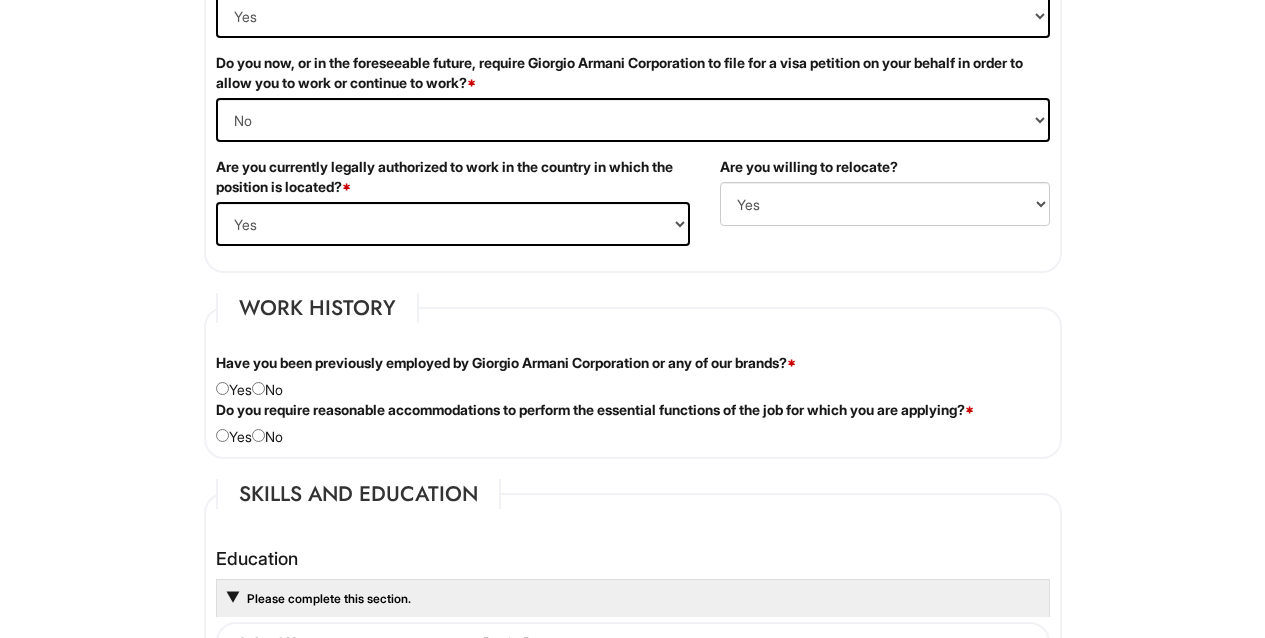 click at bounding box center [258, 388] 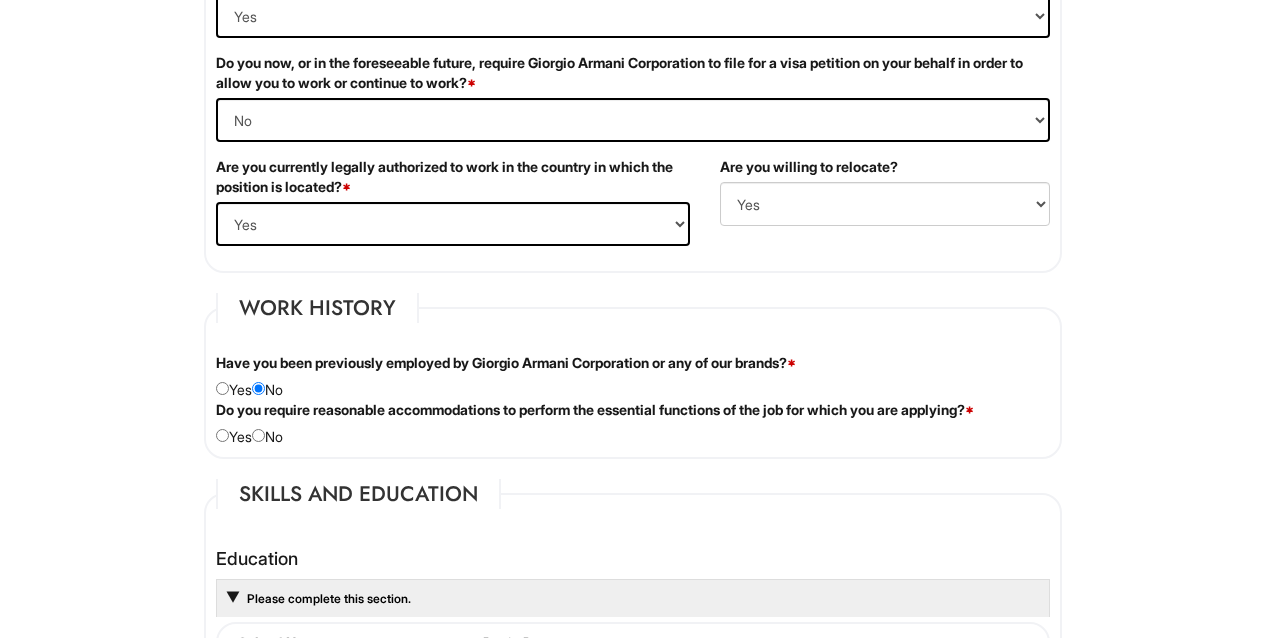 click at bounding box center (258, 435) 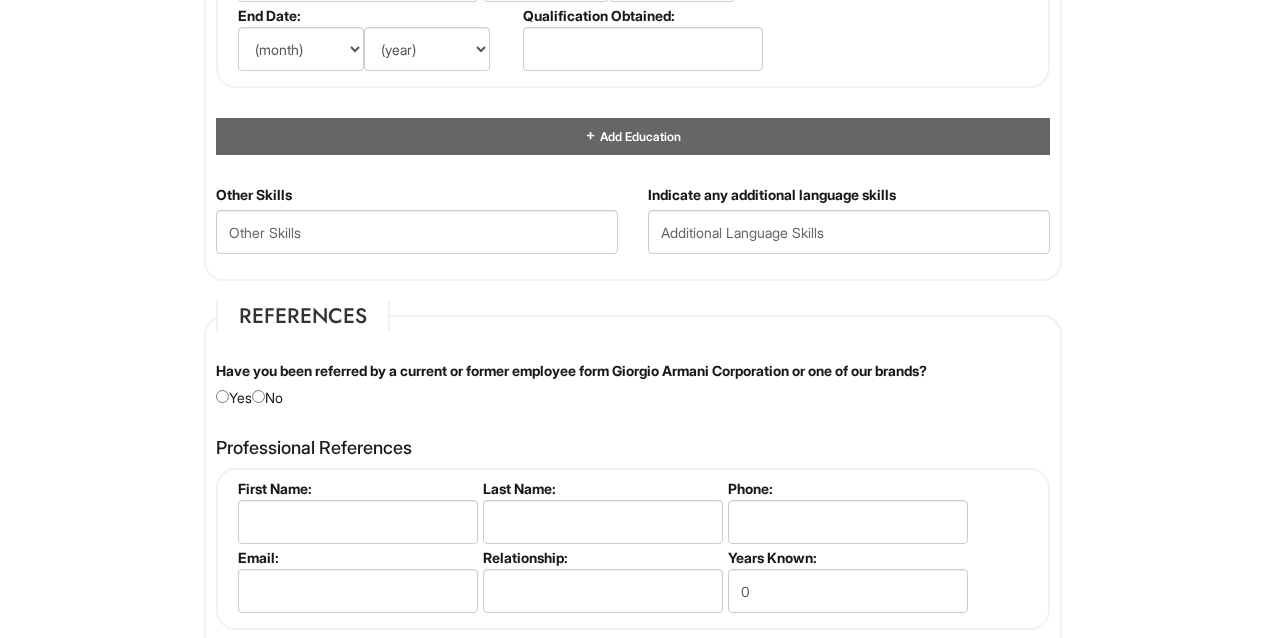 scroll, scrollTop: 2093, scrollLeft: 0, axis: vertical 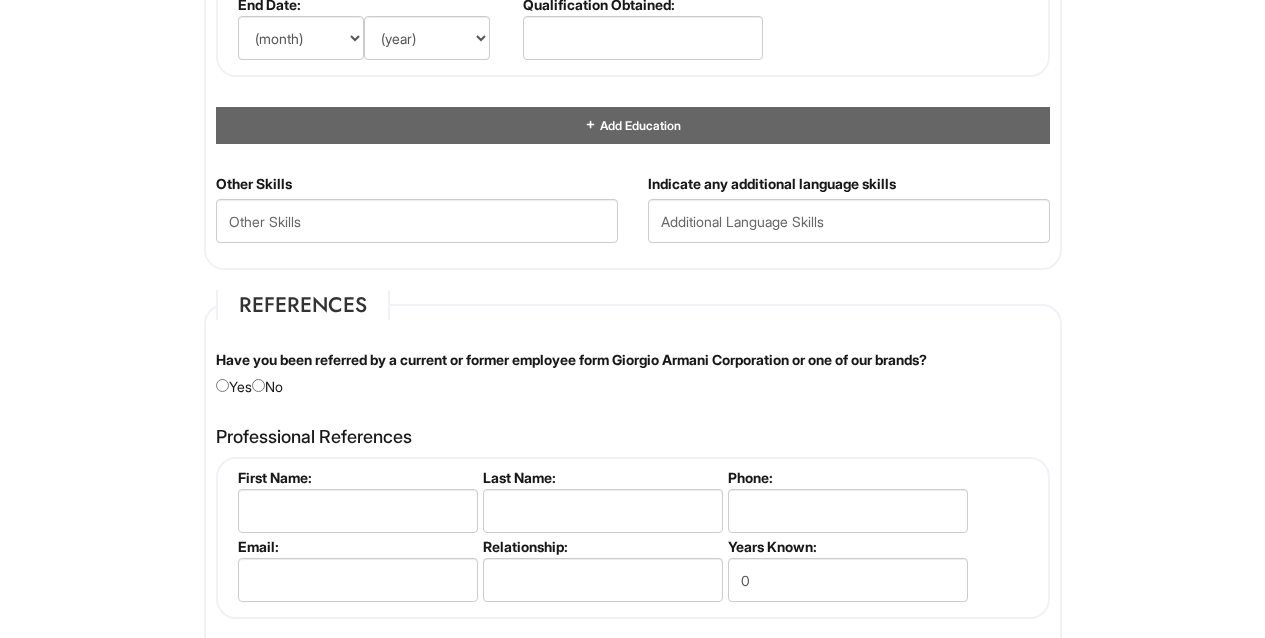 click on "Have you been referred by a current or former employee form Giorgio Armani Corporation or one of our brands?    Yes   No" at bounding box center (633, 373) 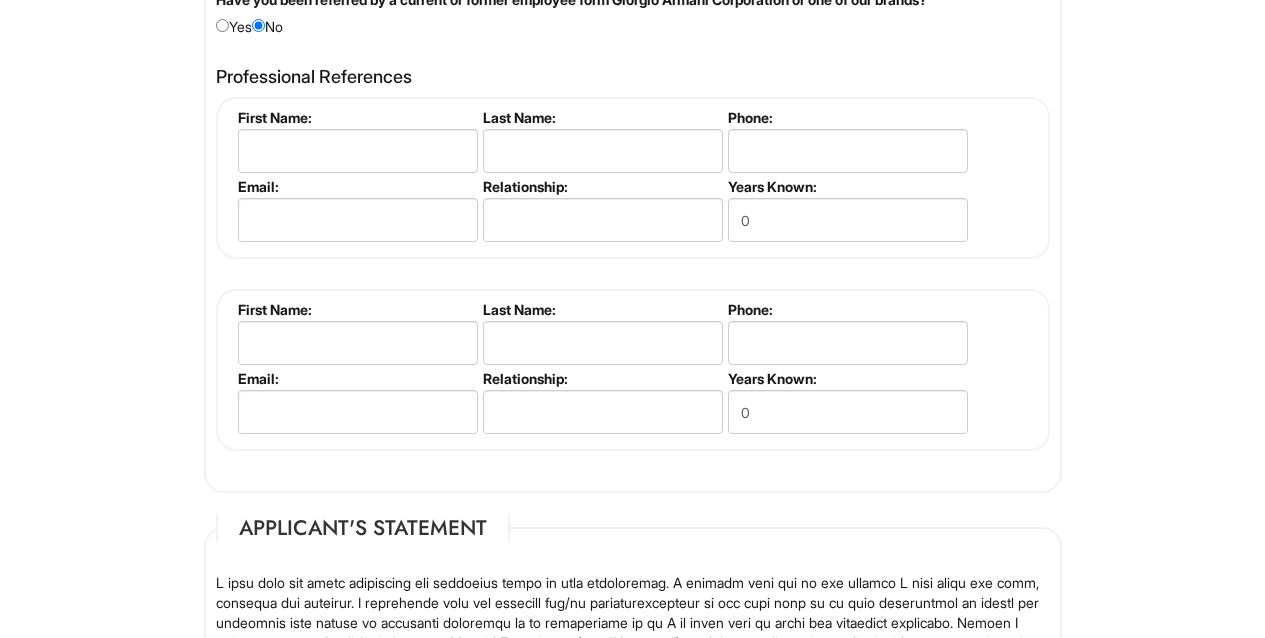 scroll, scrollTop: 2348, scrollLeft: 0, axis: vertical 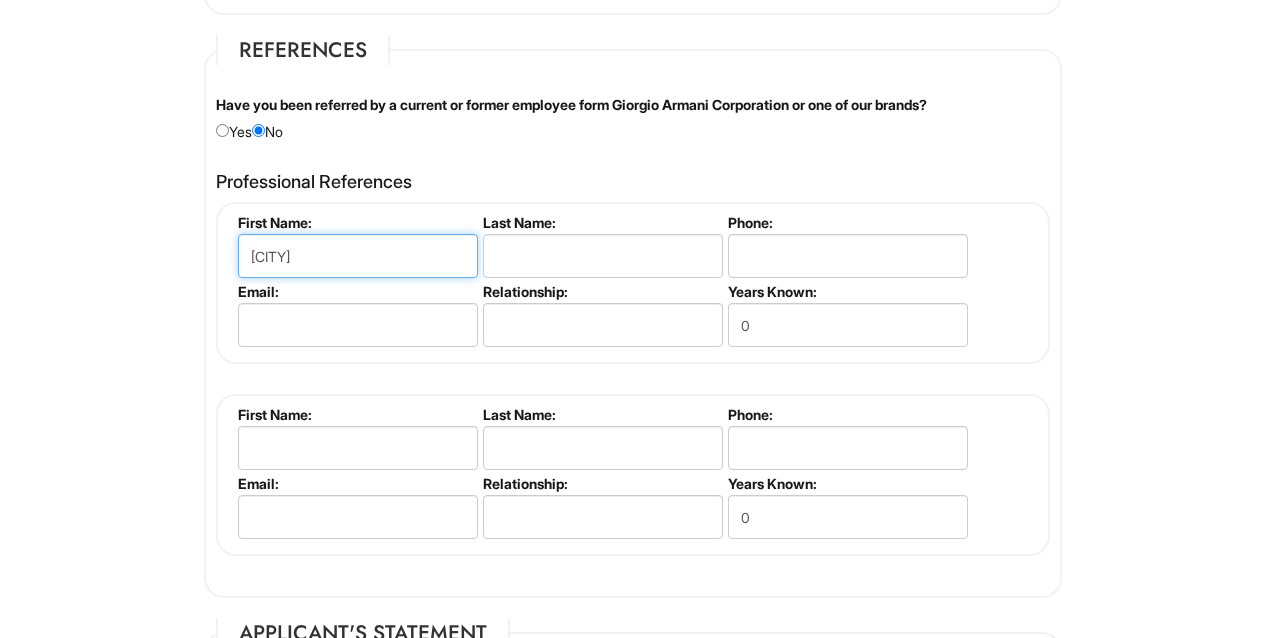 type on "[CITY]" 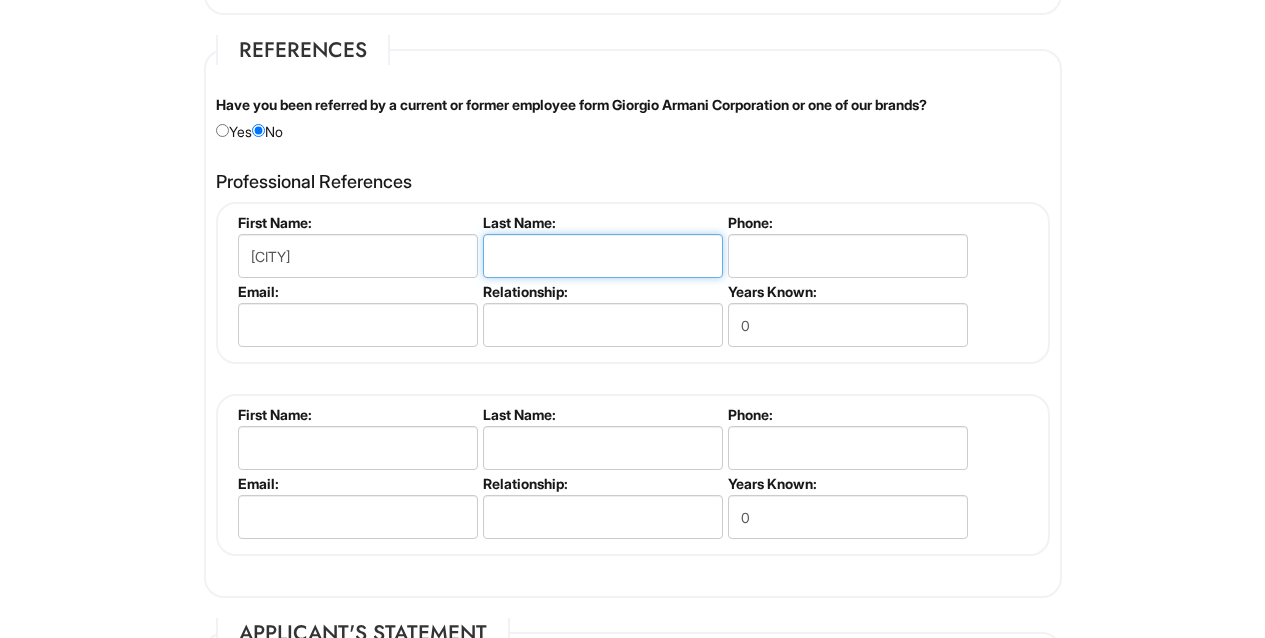 type on "s" 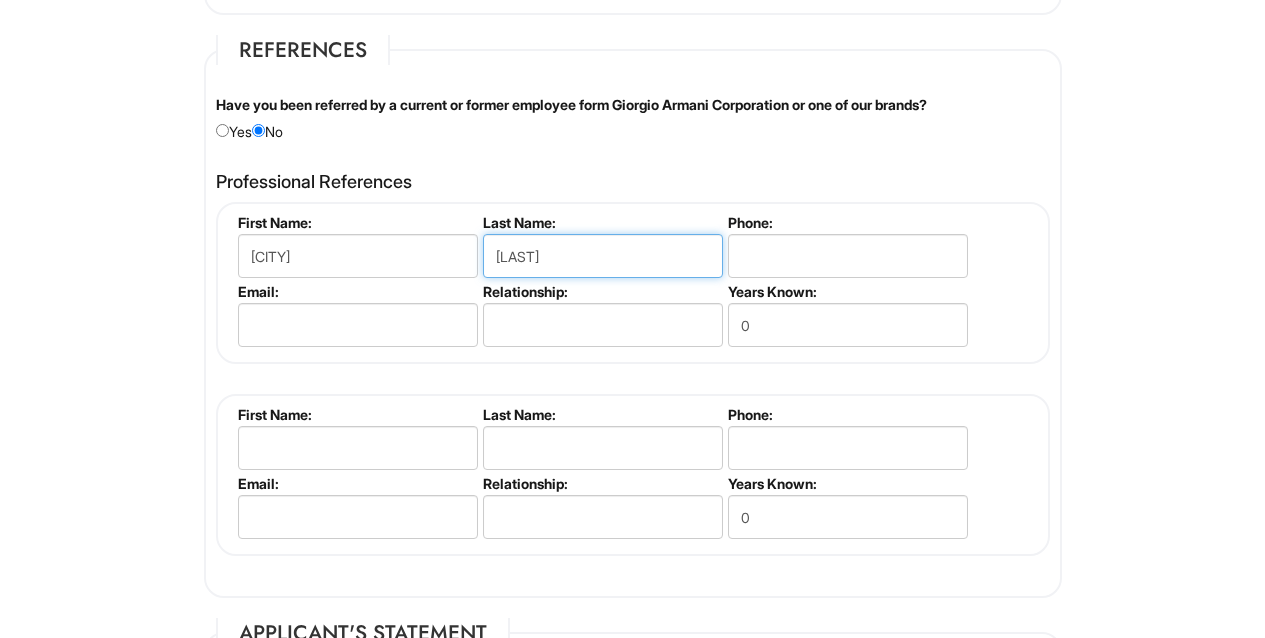 type on "[LAST]" 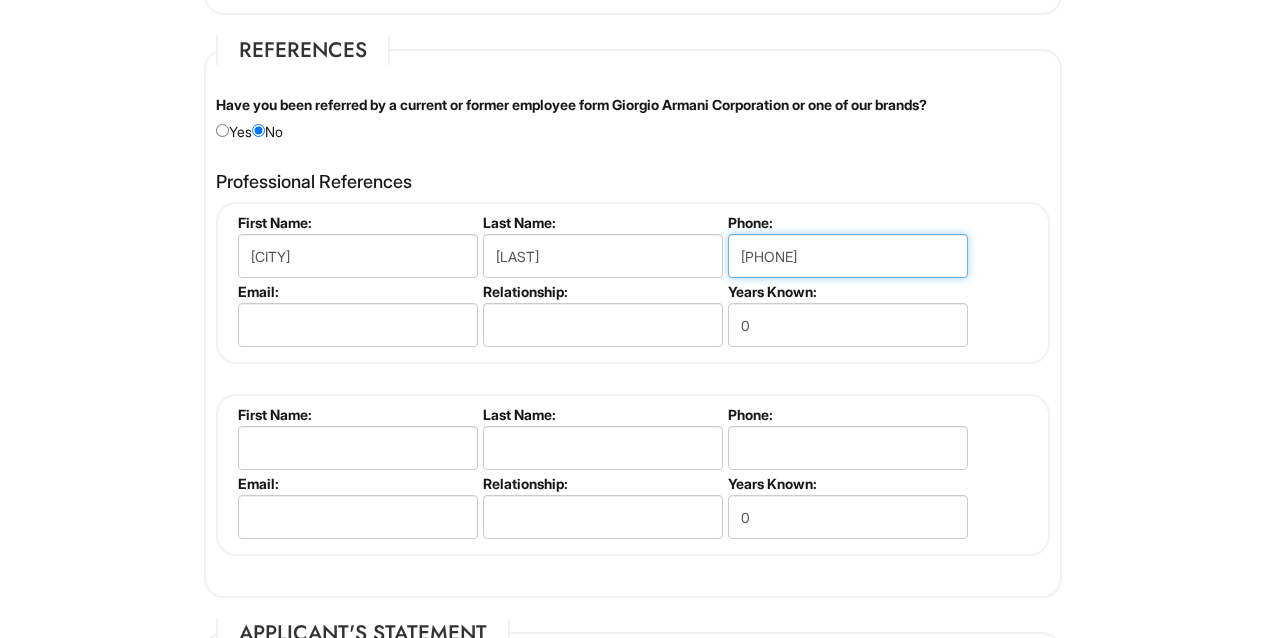 type on "[PHONE]" 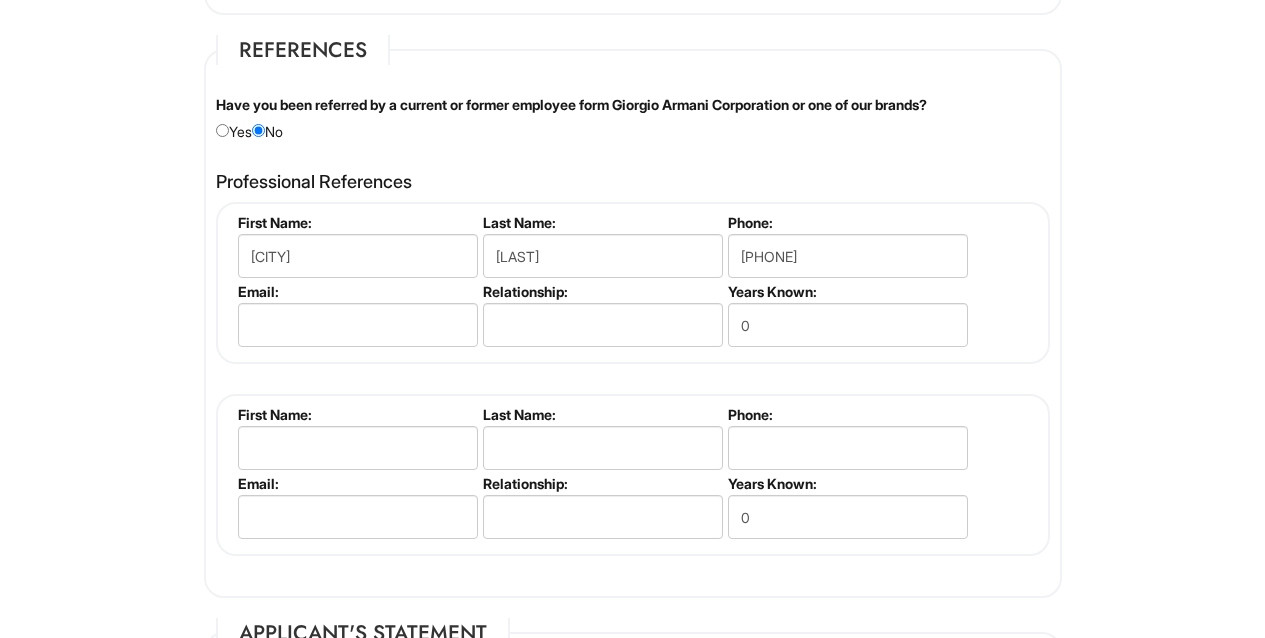click on "First Name:" at bounding box center [356, 414] 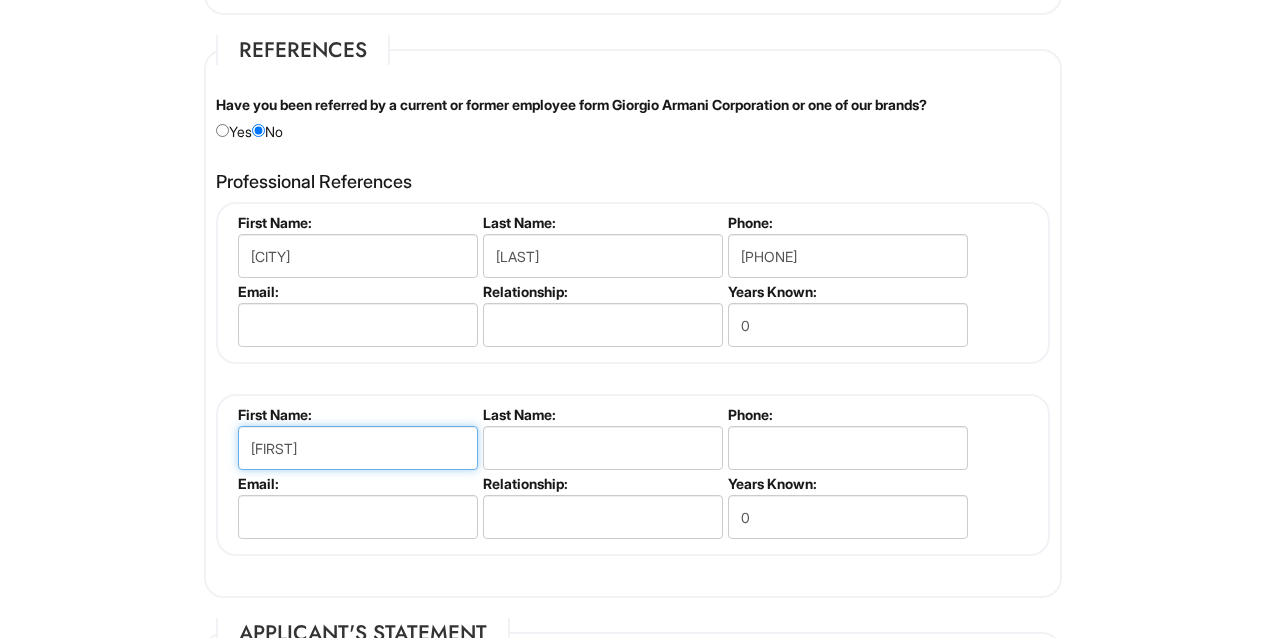 type on "[FIRST]" 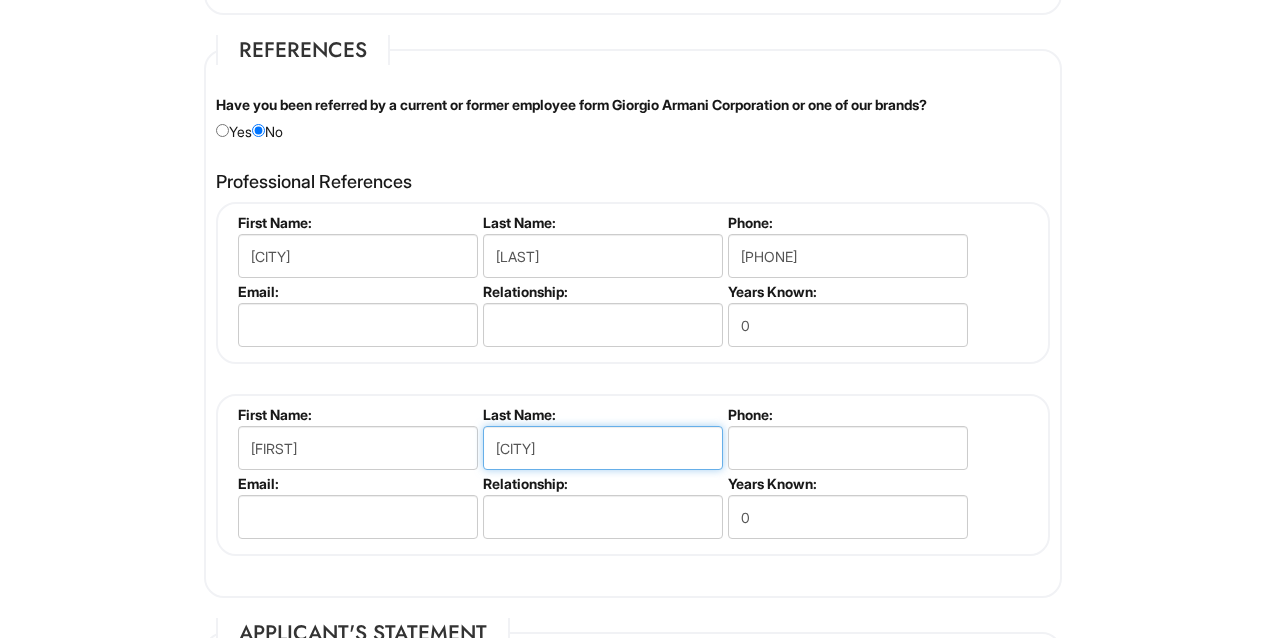 type on "[CITY]" 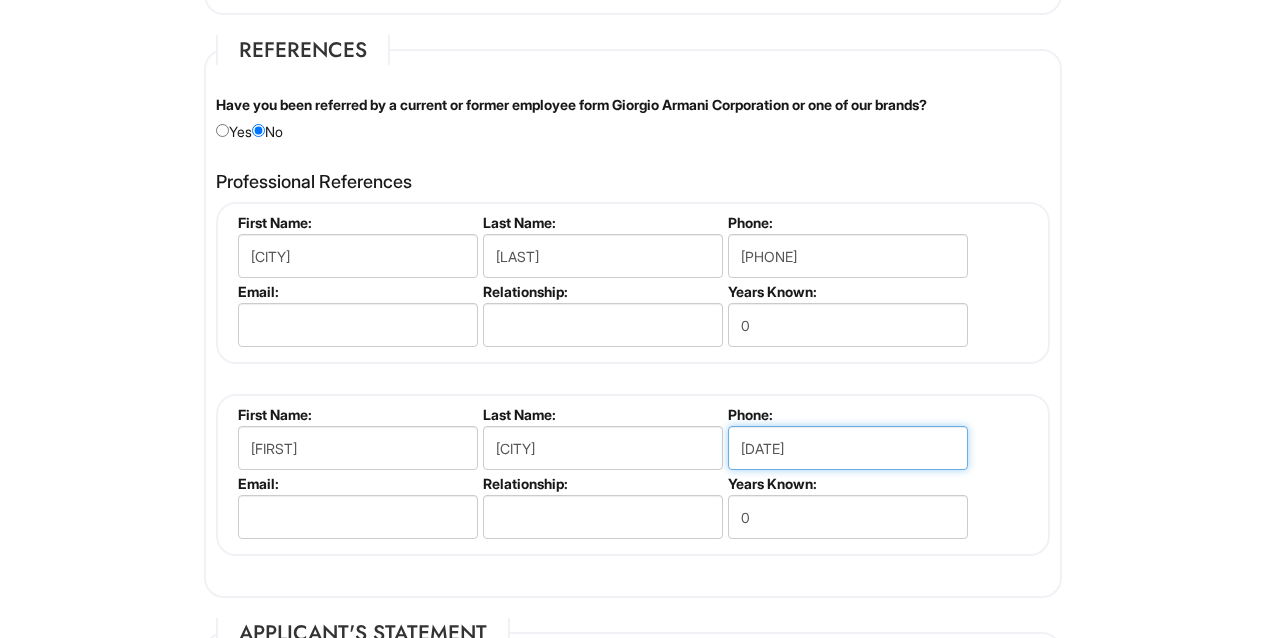 type on "[DATE]" 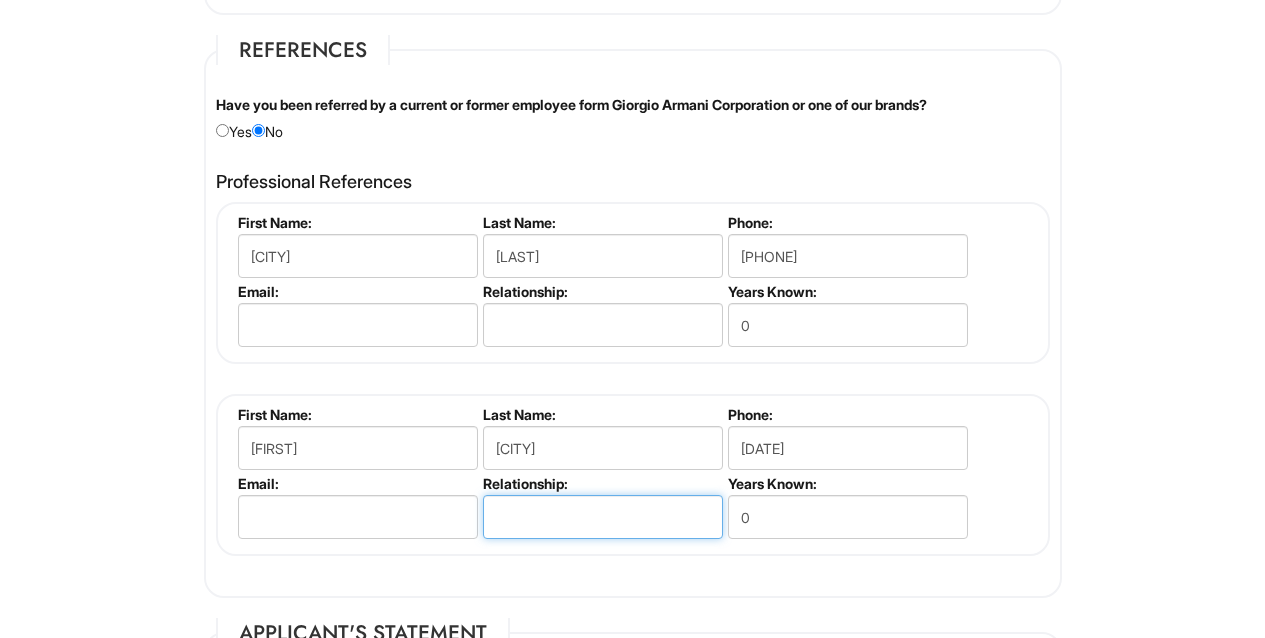 click at bounding box center (603, 517) 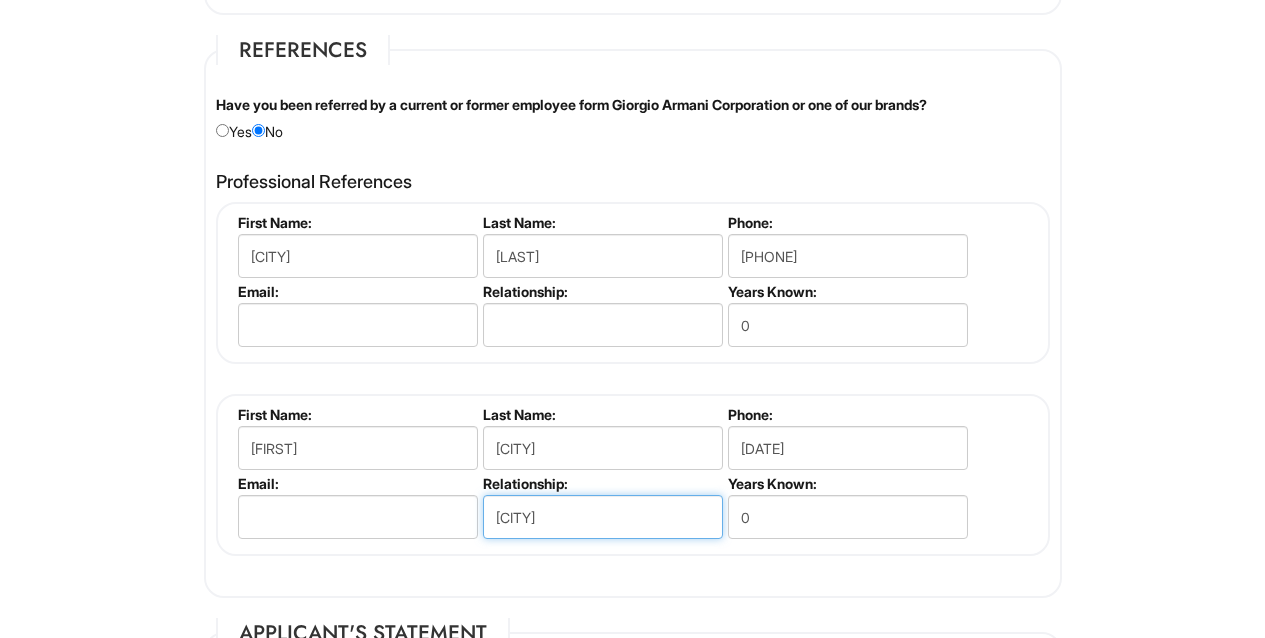 type on "[CITY]" 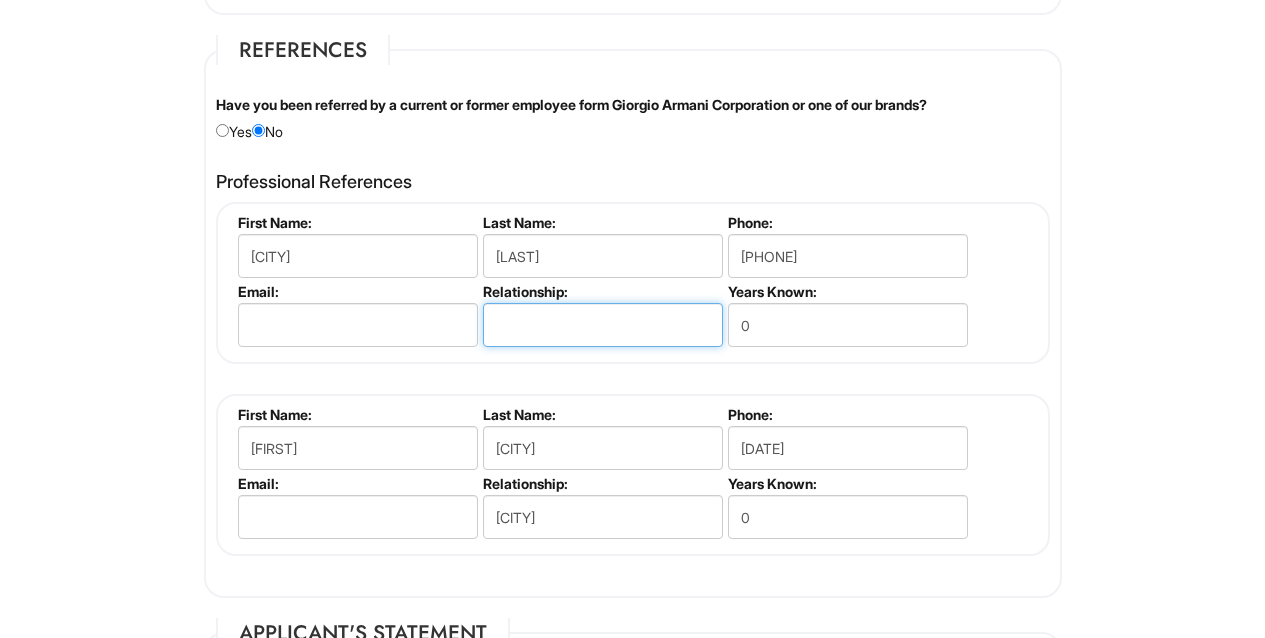 click at bounding box center [603, 325] 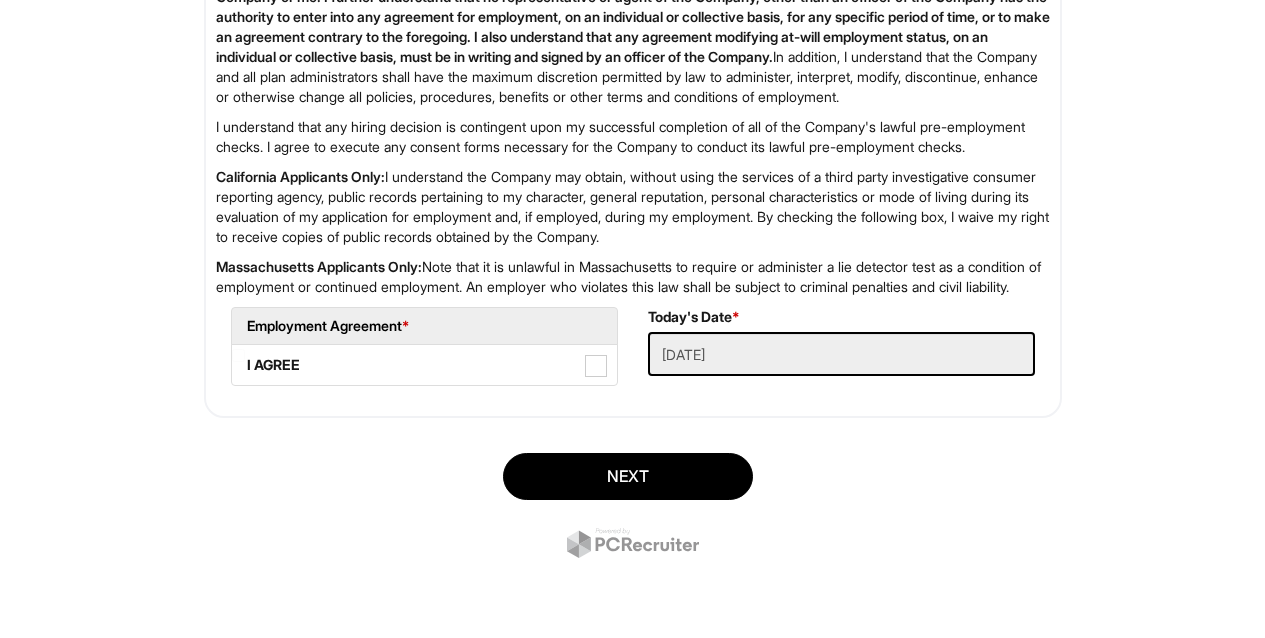 scroll, scrollTop: 3280, scrollLeft: 0, axis: vertical 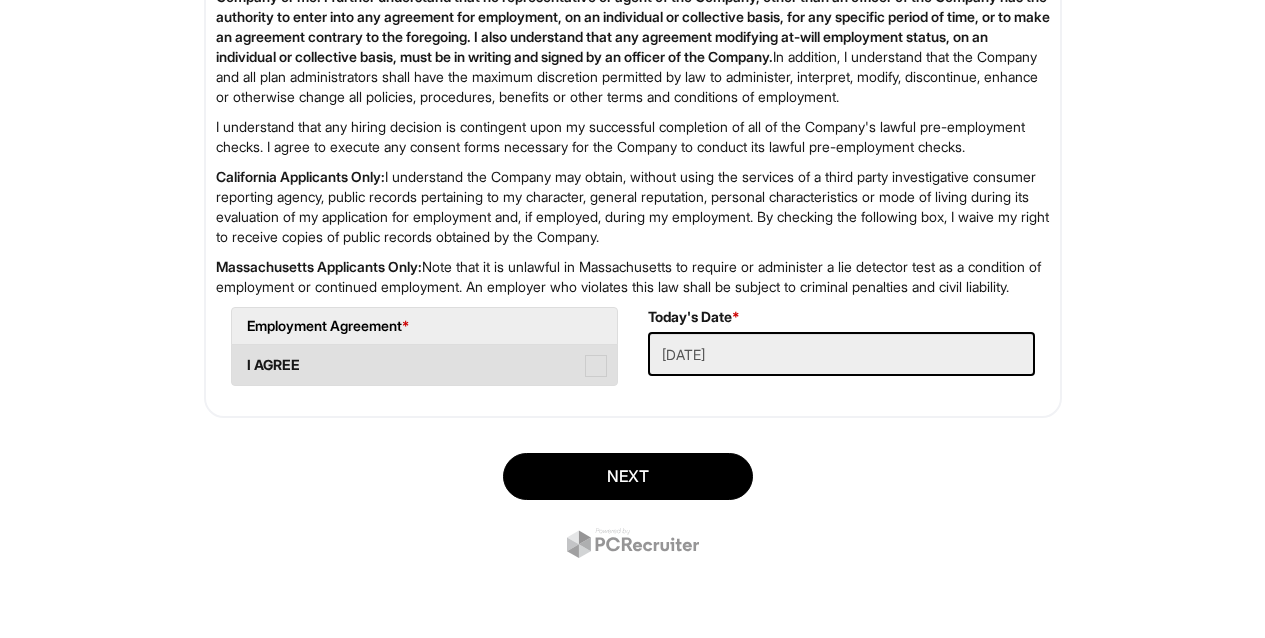 type on "[CITY]" 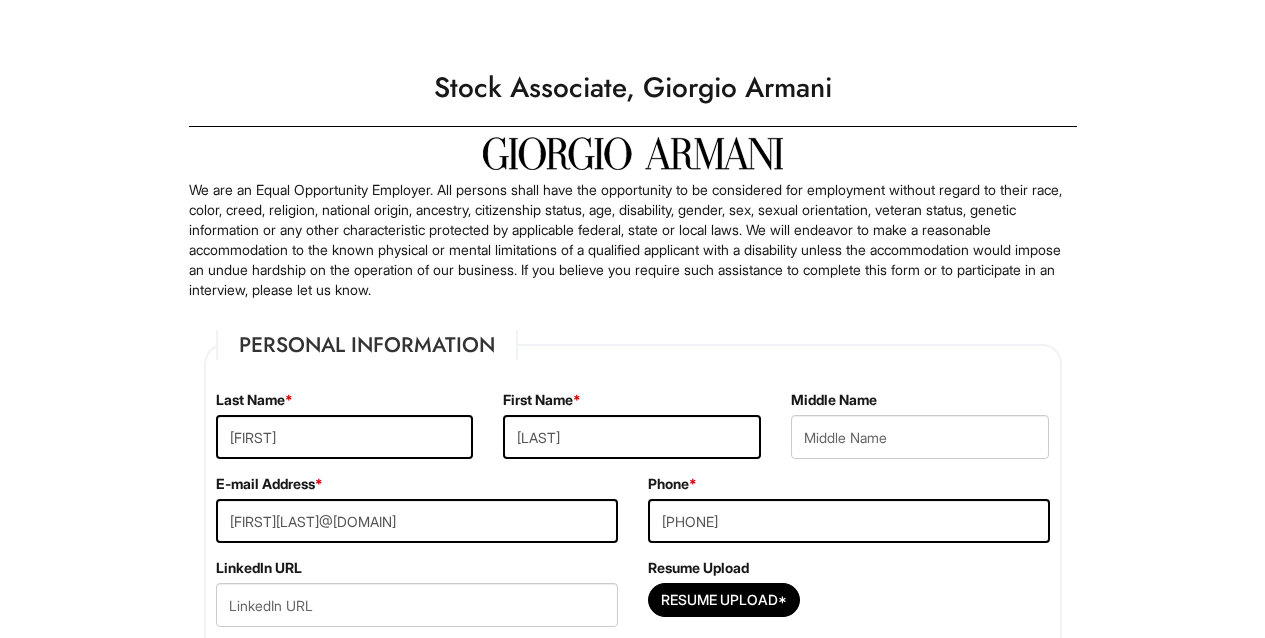 scroll, scrollTop: 0, scrollLeft: 0, axis: both 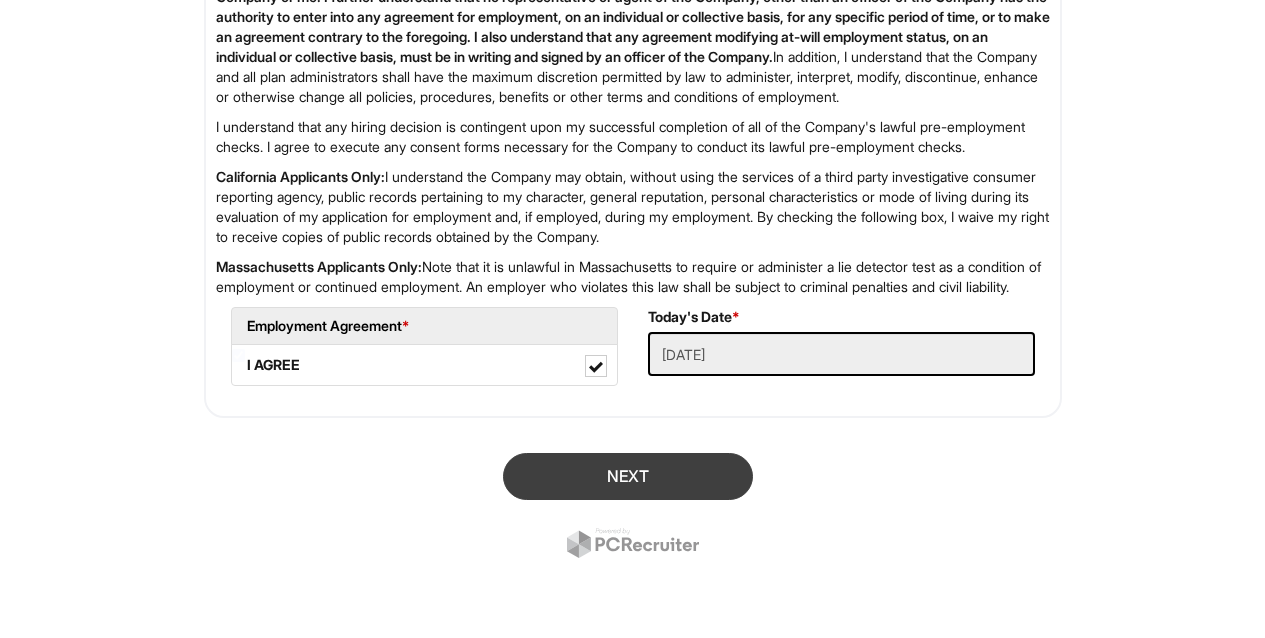 click on "Next" at bounding box center [628, 476] 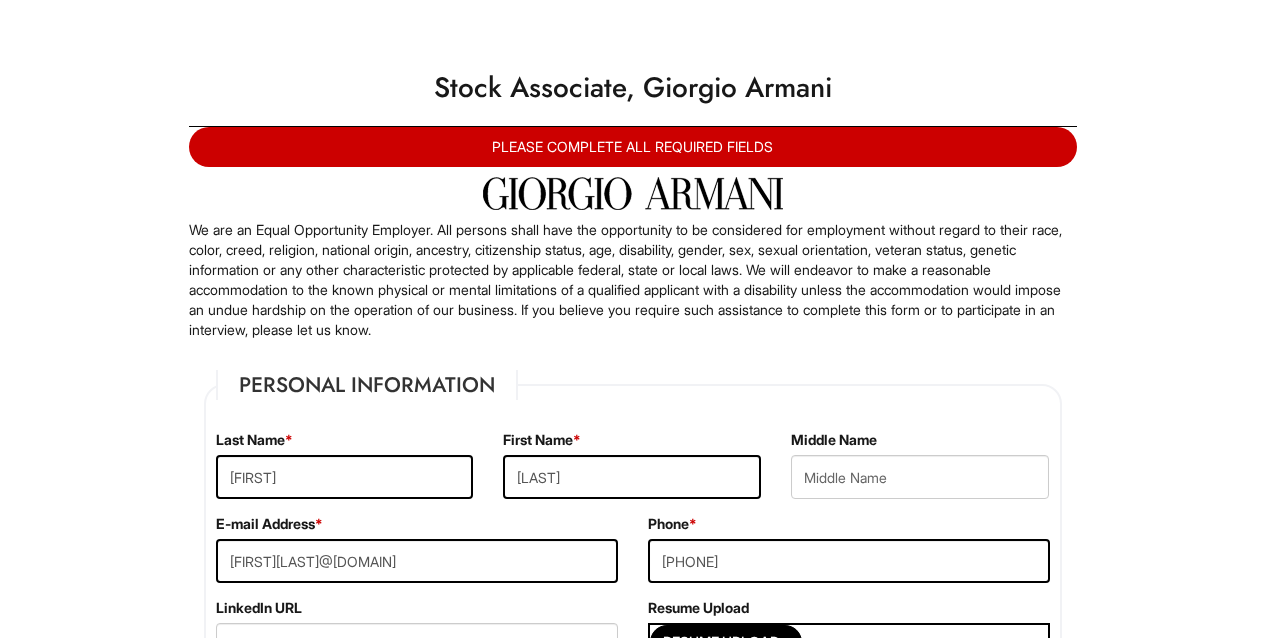 scroll, scrollTop: 0, scrollLeft: 0, axis: both 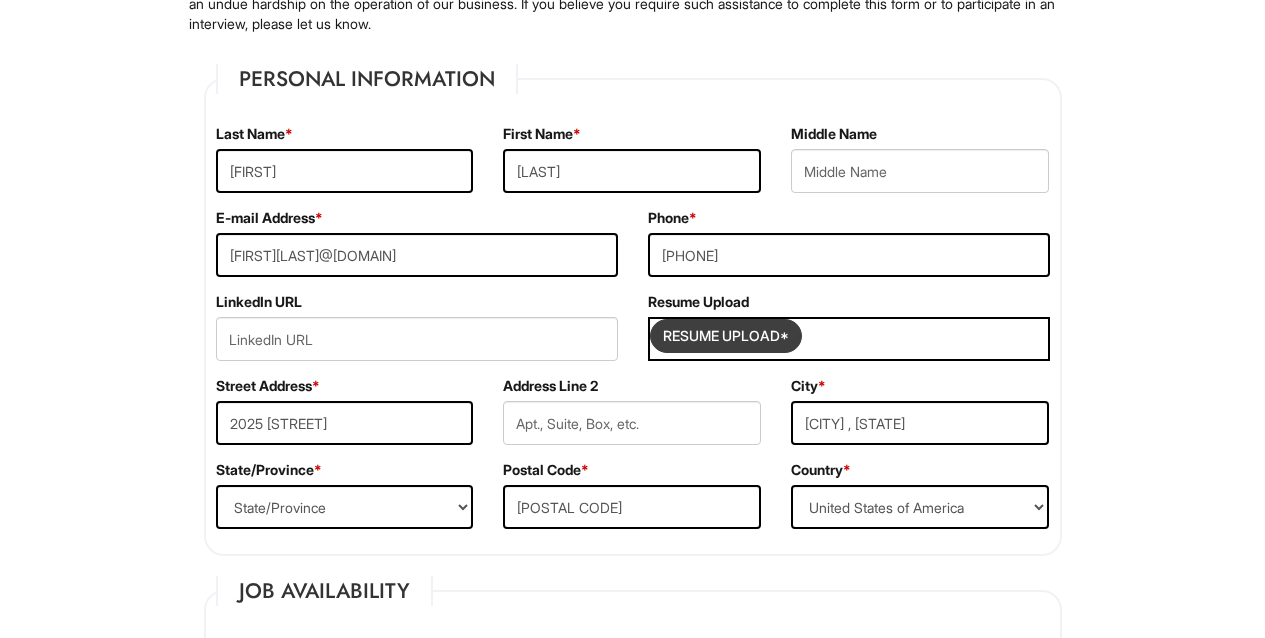 click at bounding box center (726, 336) 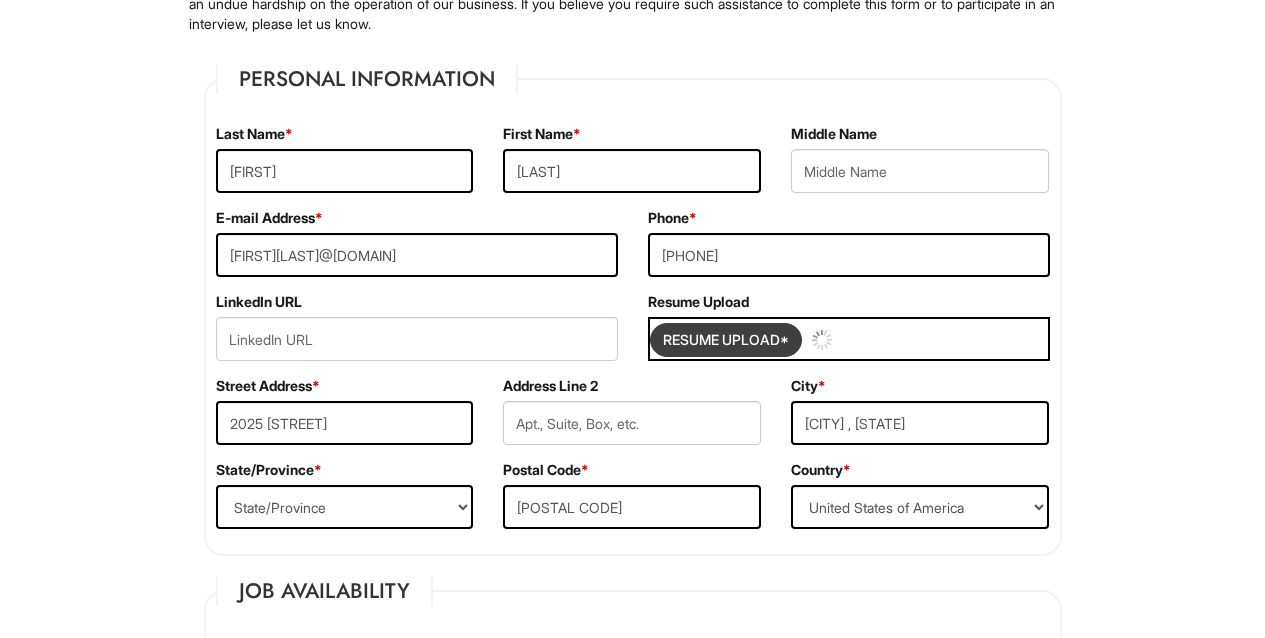 type 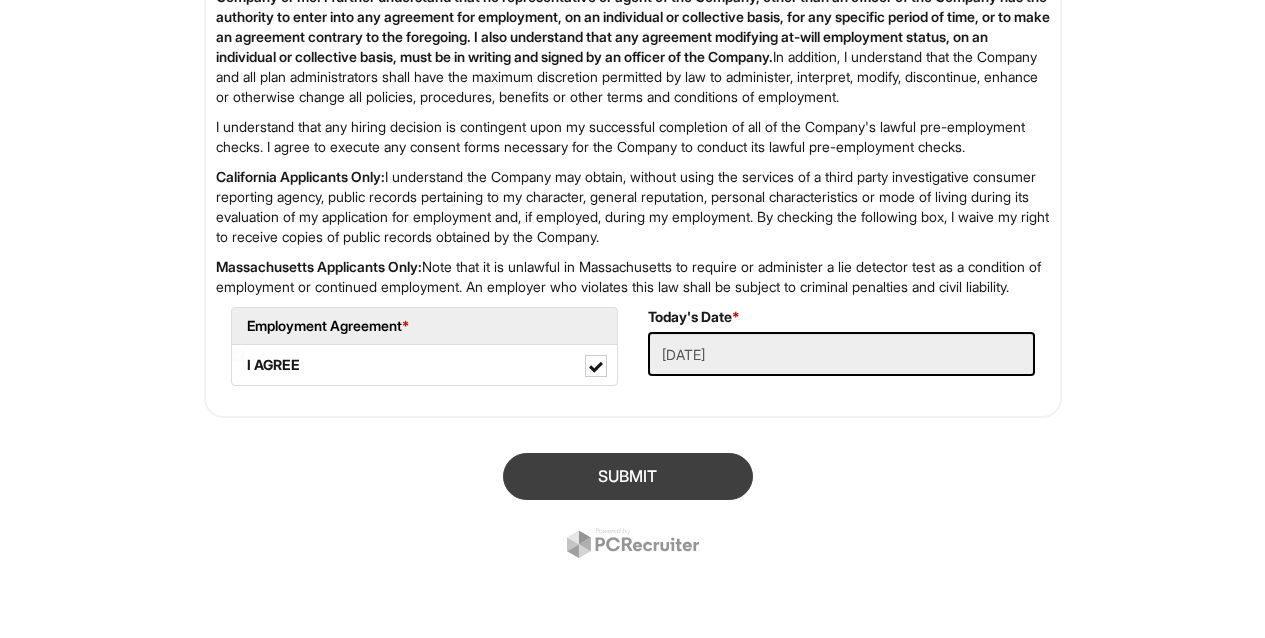 scroll, scrollTop: 3320, scrollLeft: 0, axis: vertical 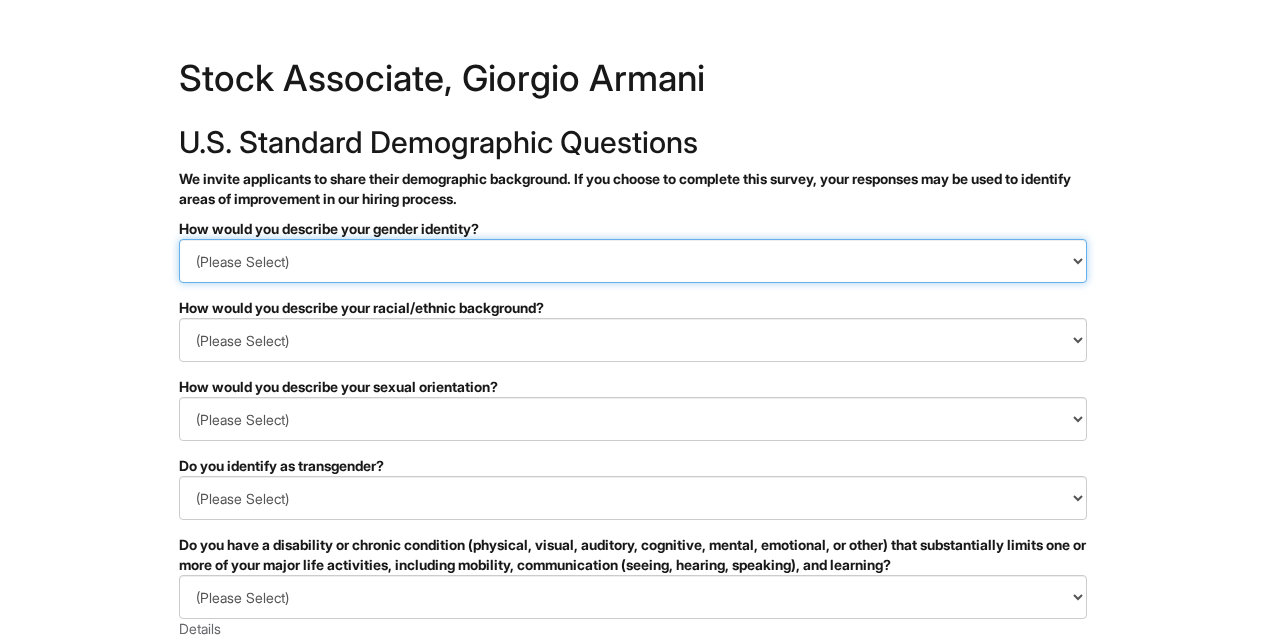 select on "Woman" 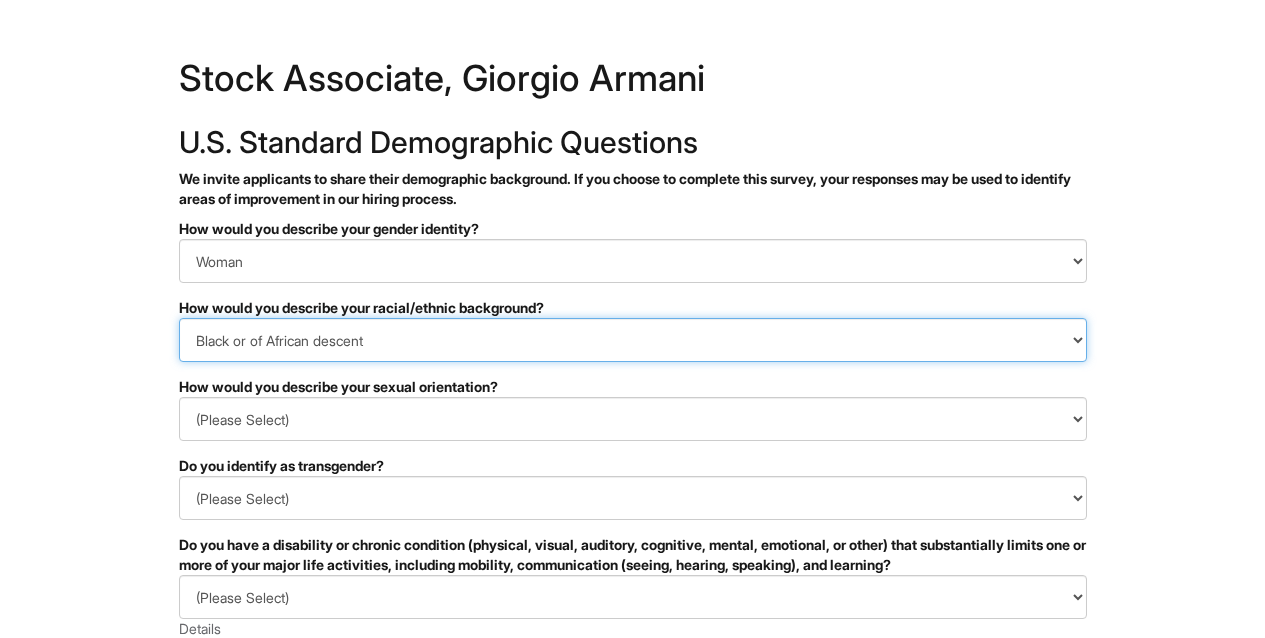 click on "(Please Select) Black or of African descent    East Asian    Hispanic, Latinx or of Spanish Origin    Indigenous, American Indian or Alaska Native    Middle Eastern or North African    Native Hawaiian or Pacific Islander    South Asian    Southeast Asian    White or European    I prefer to self-describe    I don't wish to answer" at bounding box center (633, 340) 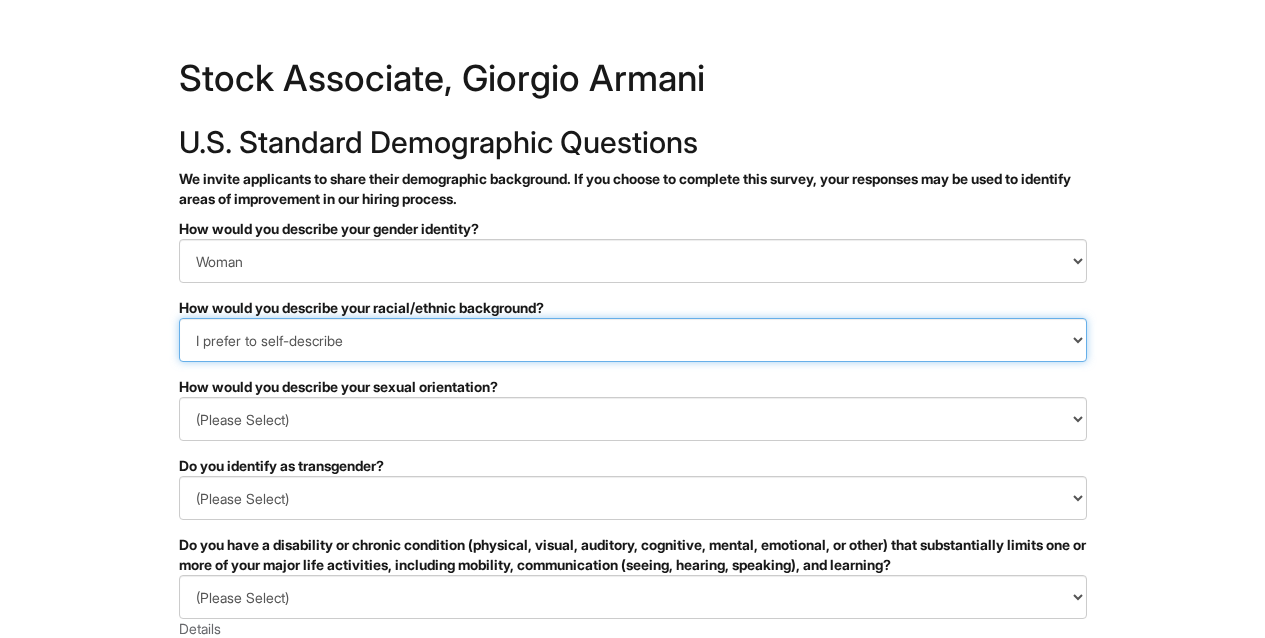 select on "Black or of African descent" 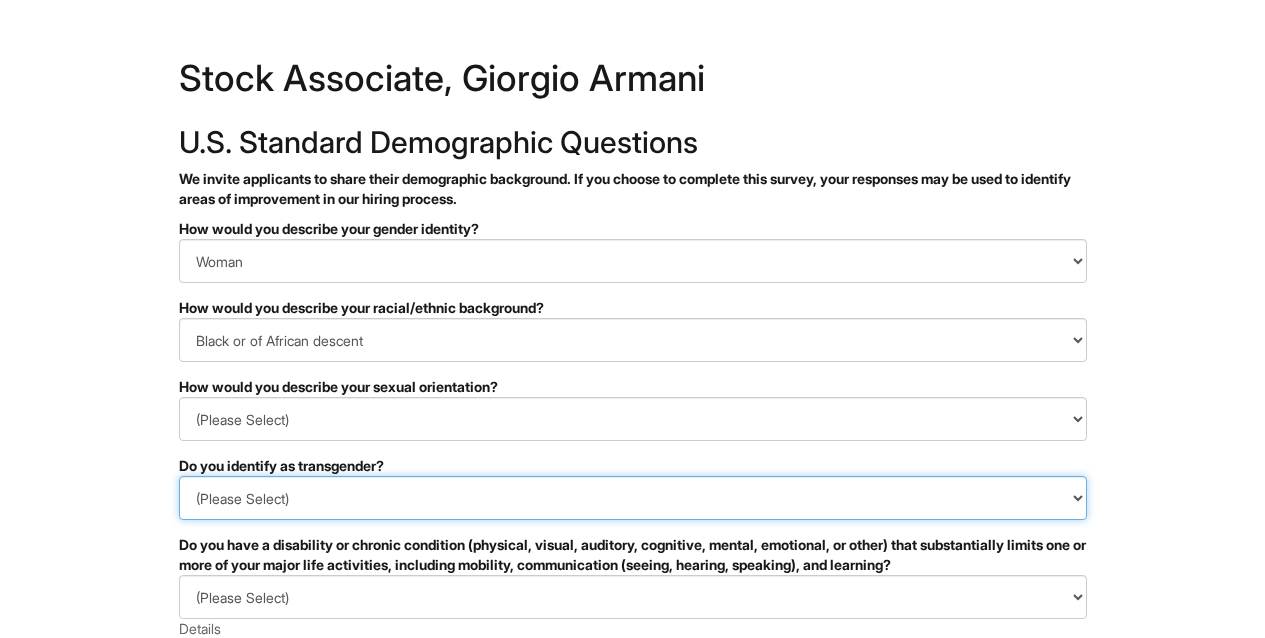 select on "No" 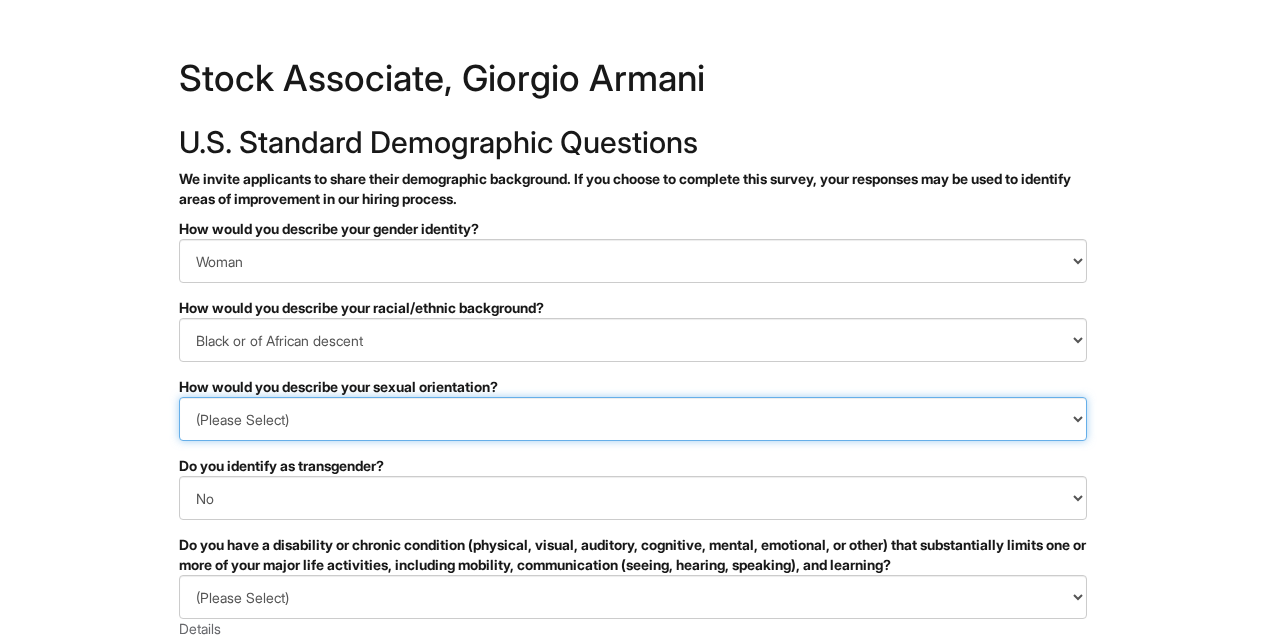 select on "Heterosexual" 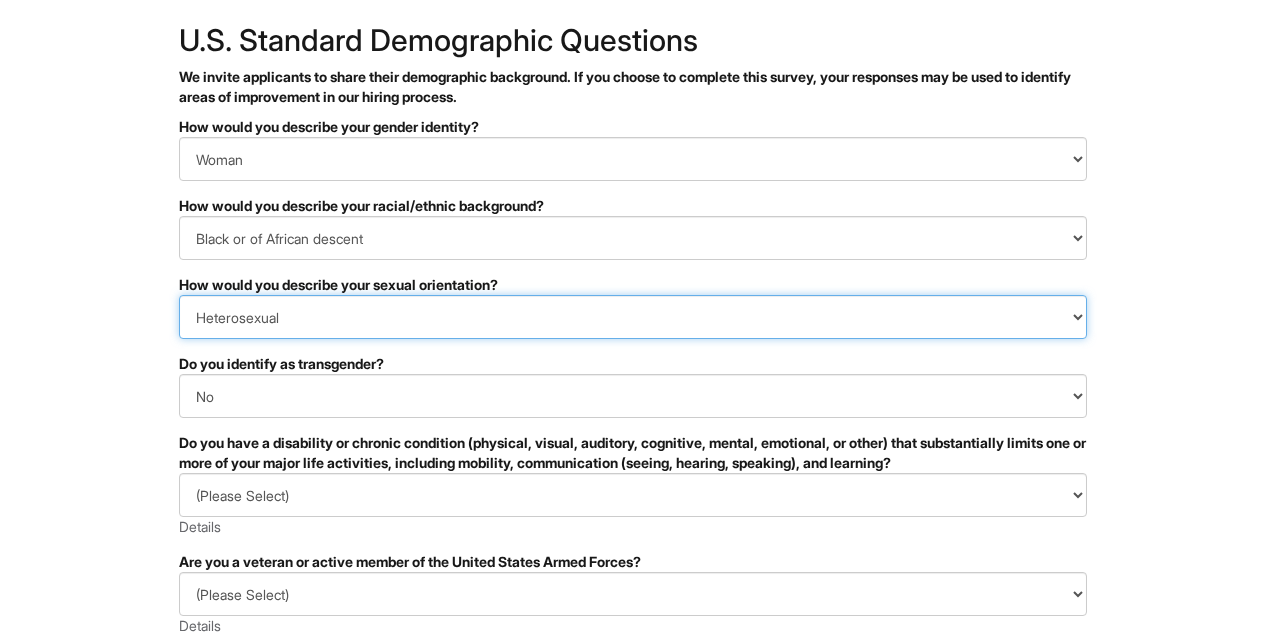 scroll, scrollTop: 170, scrollLeft: 0, axis: vertical 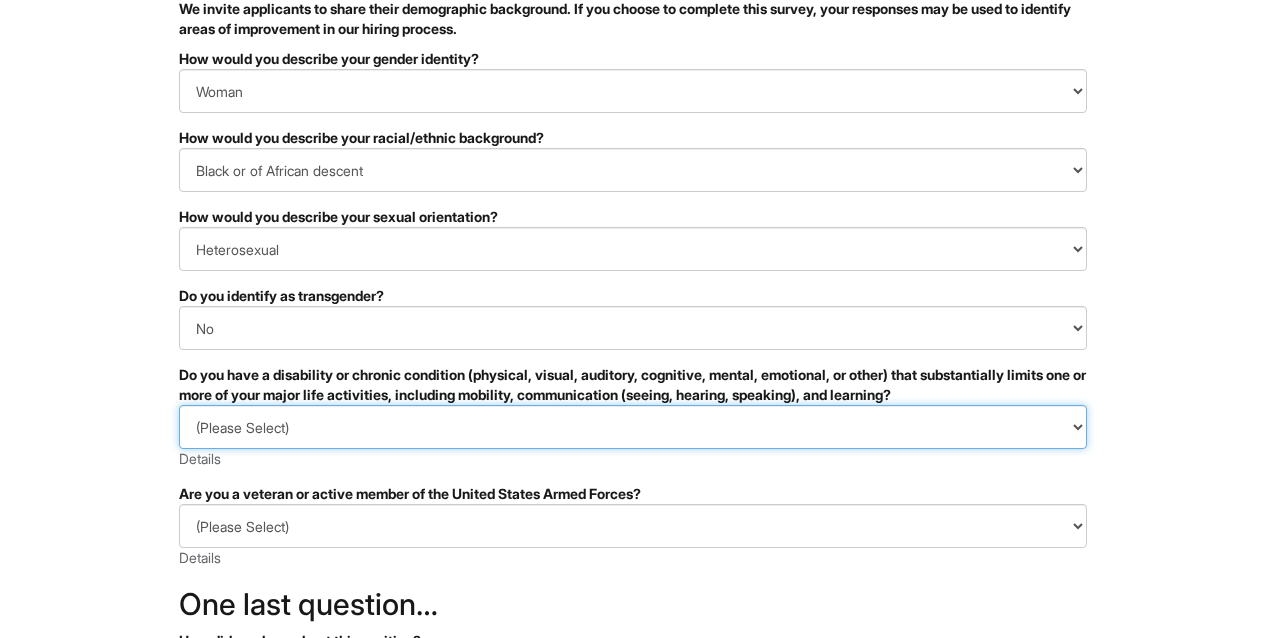 select on "NO, I DON'T HAVE A DISABILITY" 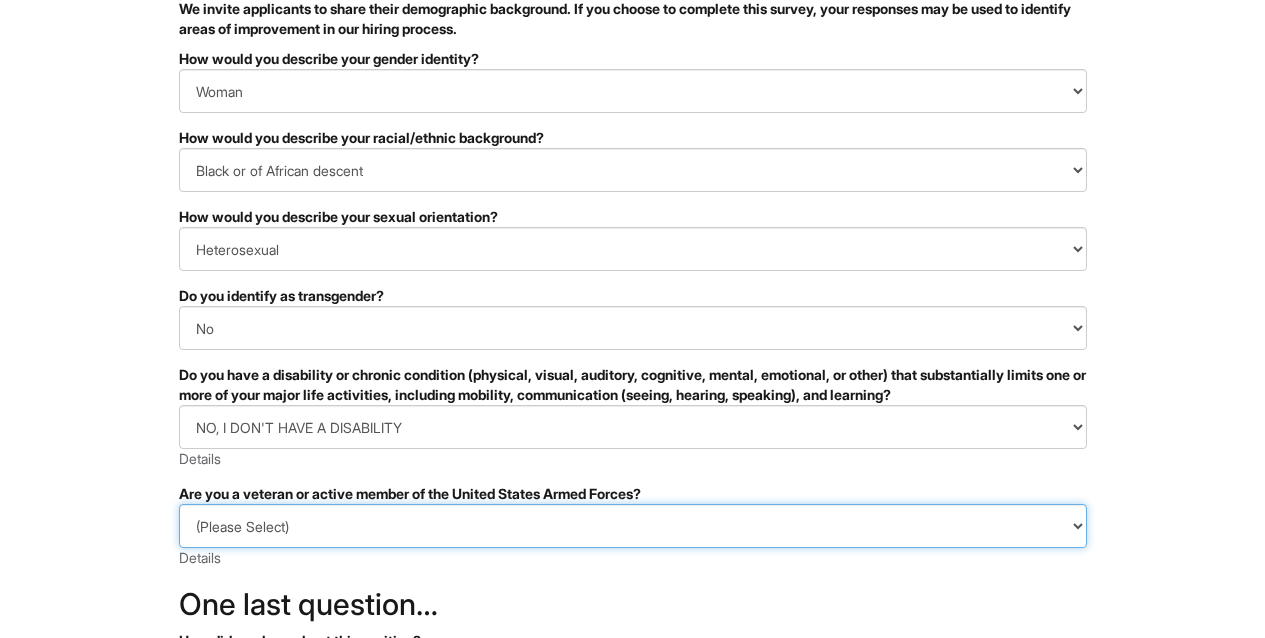 click on "(Please Select) I IDENTIFY AS ONE OR MORE OF THE CLASSIFICATIONS OF PROTECTED VETERANS LISTED I AM NOT A PROTECTED VETERAN I PREFER NOT TO ANSWER" at bounding box center (633, 526) 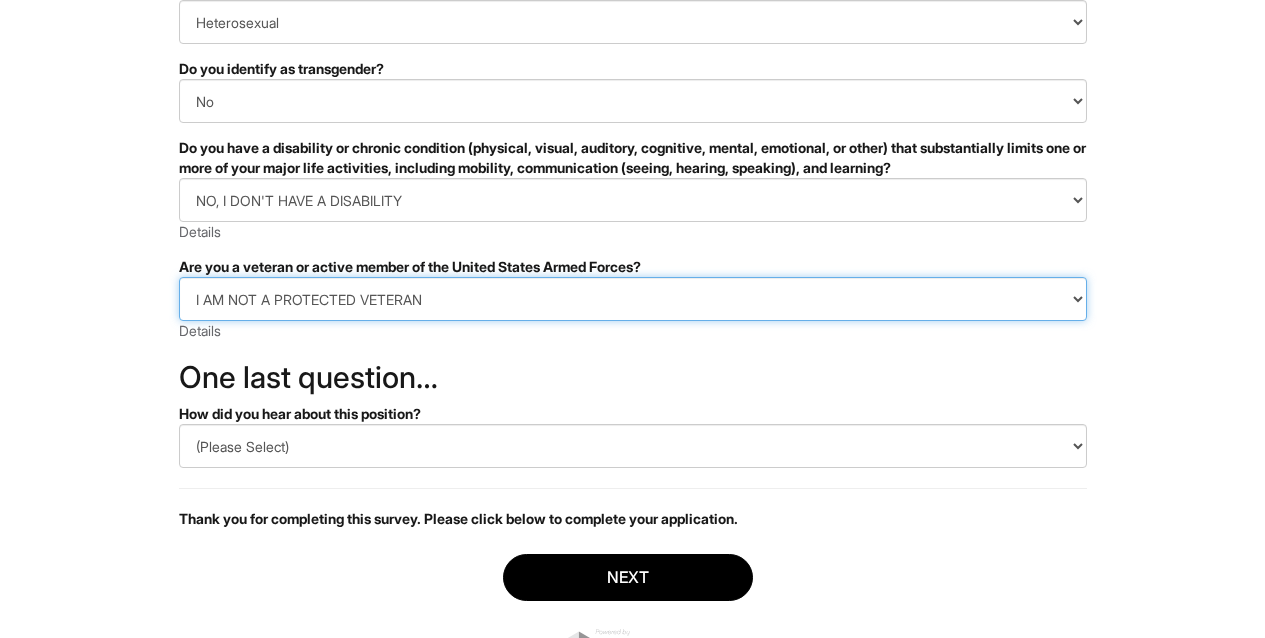 scroll, scrollTop: 411, scrollLeft: 0, axis: vertical 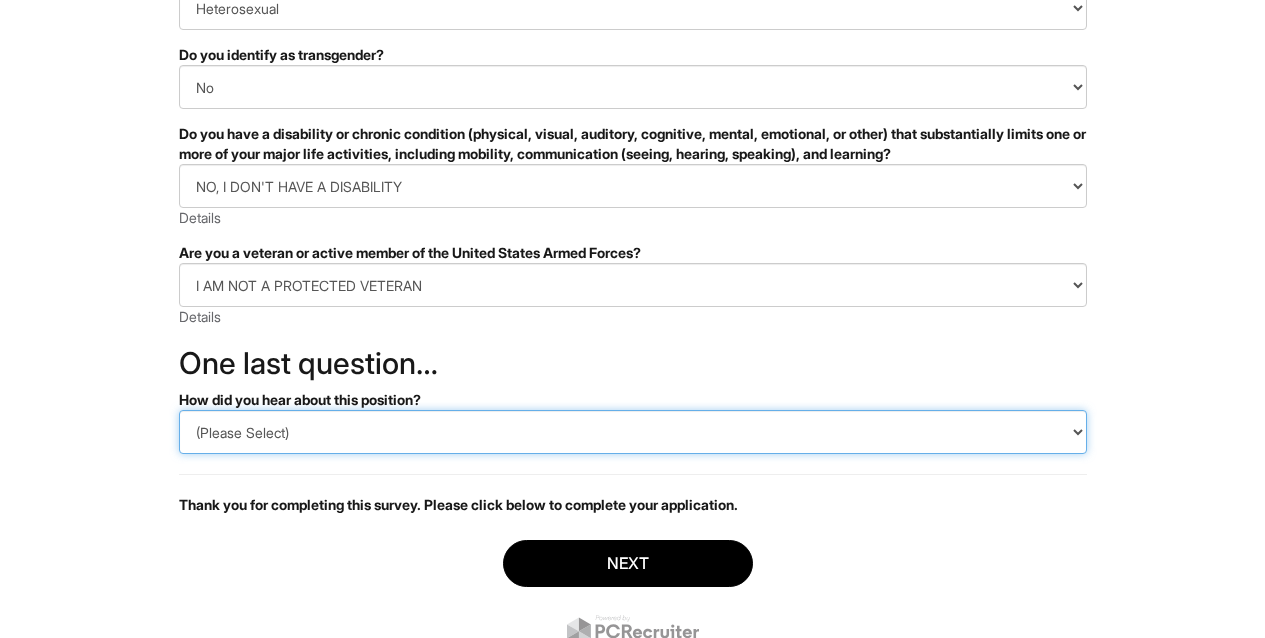 click on "(Please Select) CareerBuilder Indeed LinkedIn Monster Referral Other" at bounding box center (633, 432) 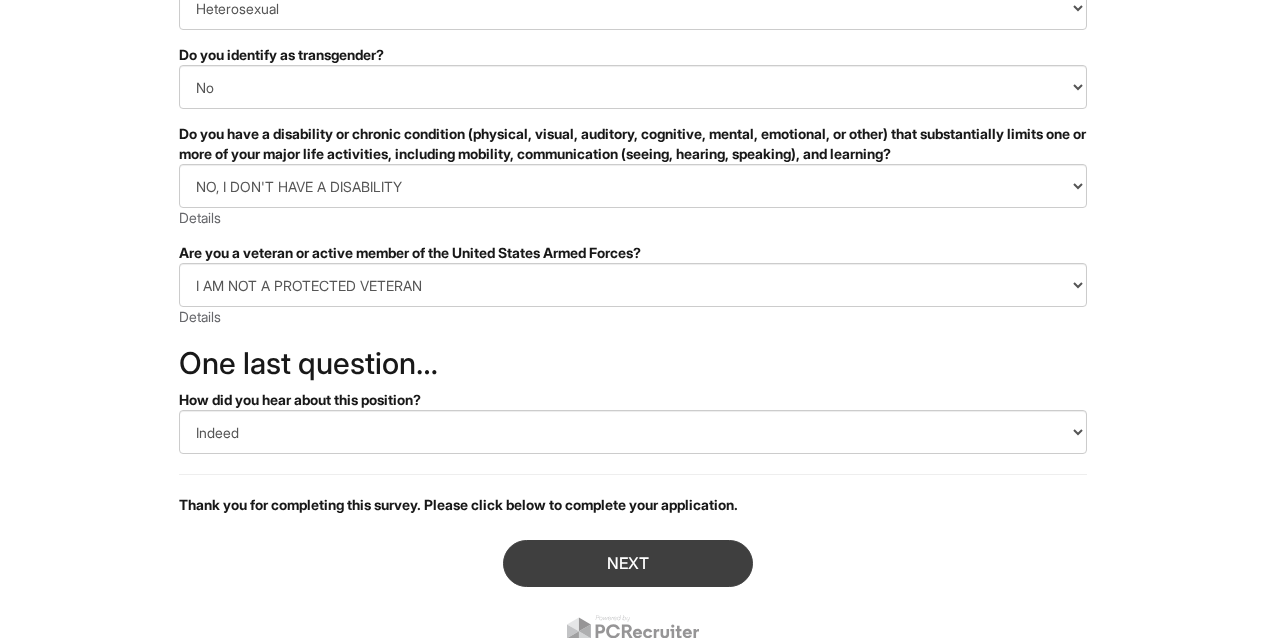 click on "Next" at bounding box center [628, 563] 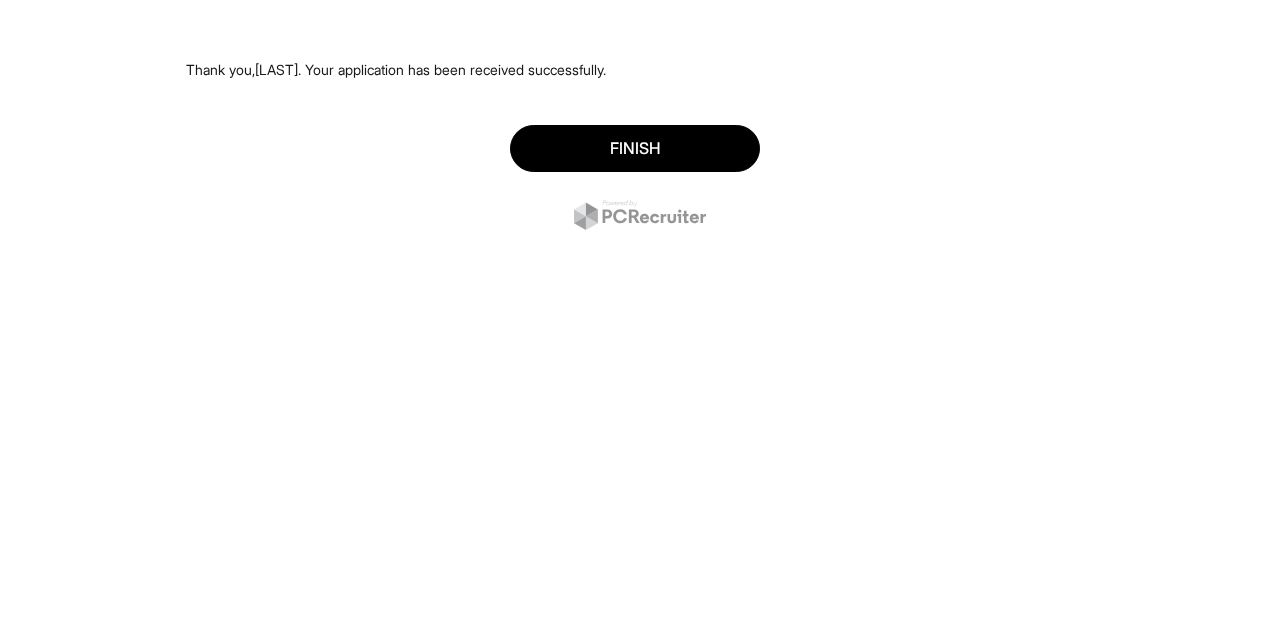scroll, scrollTop: 0, scrollLeft: 0, axis: both 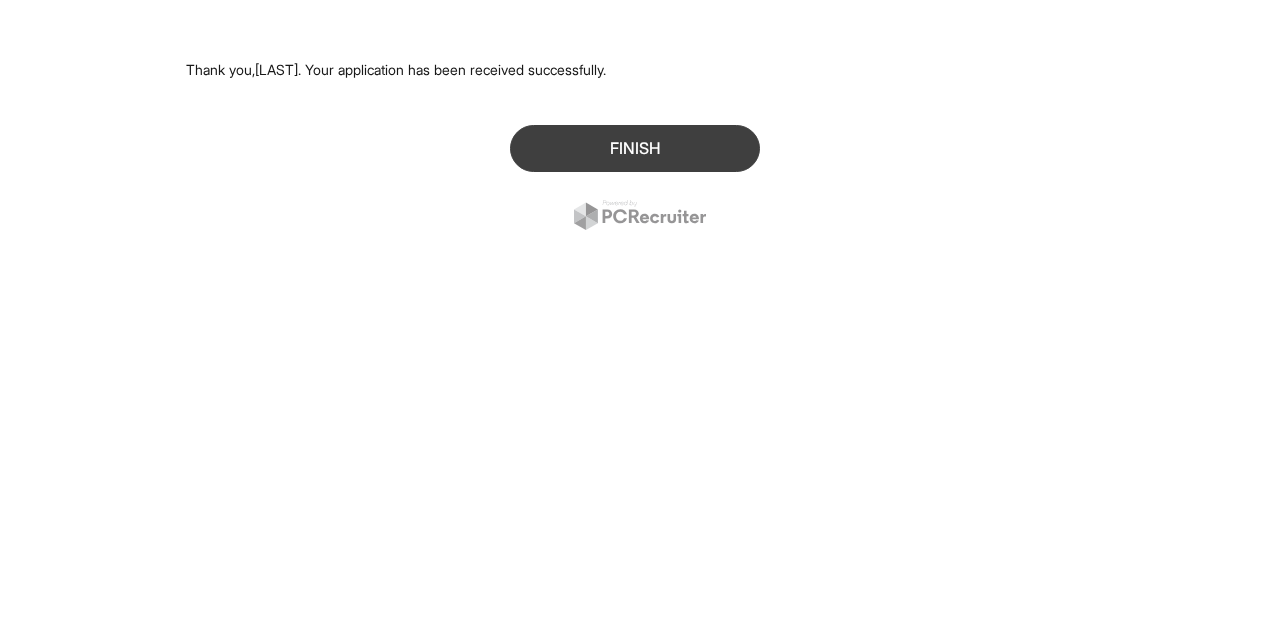 click on "Finish" at bounding box center [635, 148] 